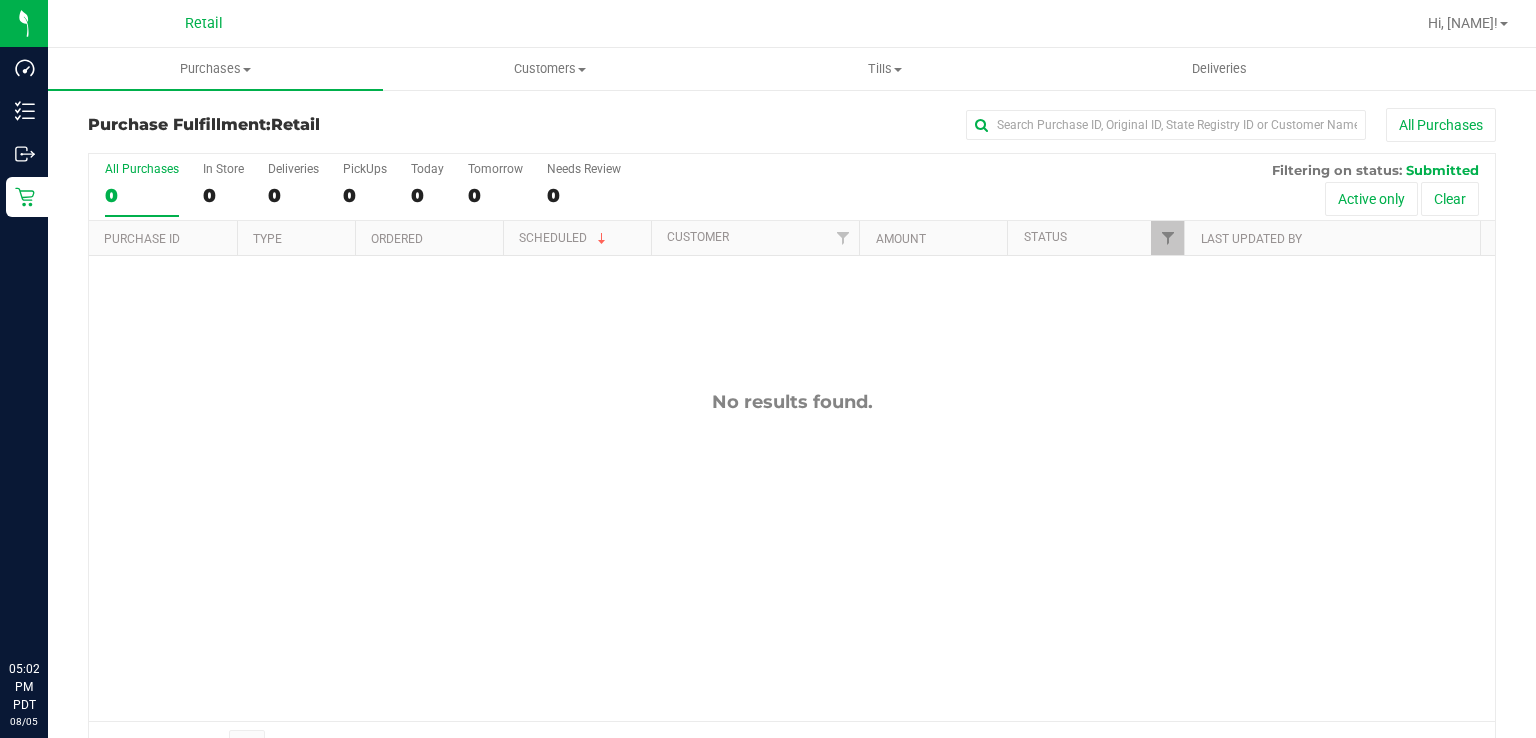 scroll, scrollTop: 0, scrollLeft: 0, axis: both 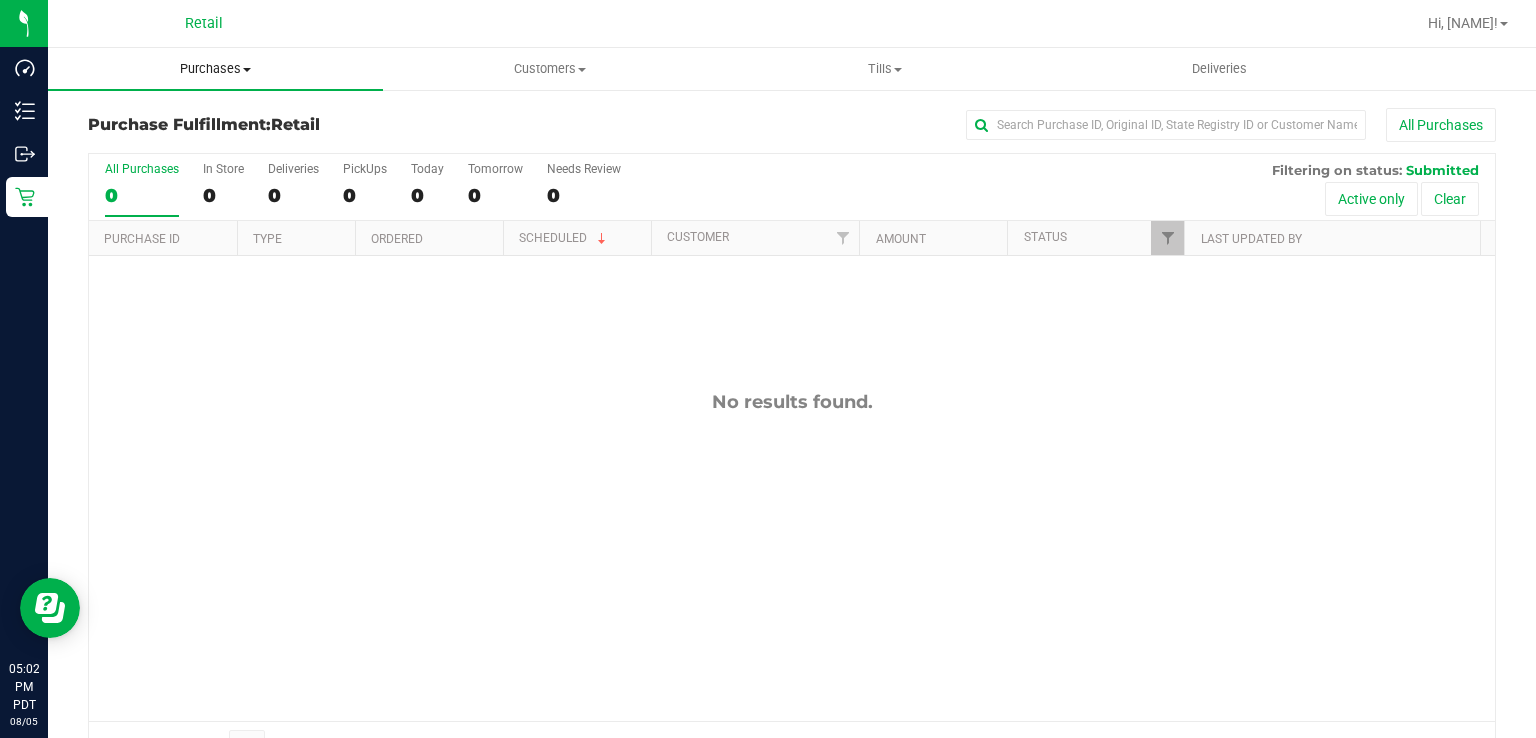 click on "Purchases" at bounding box center [215, 69] 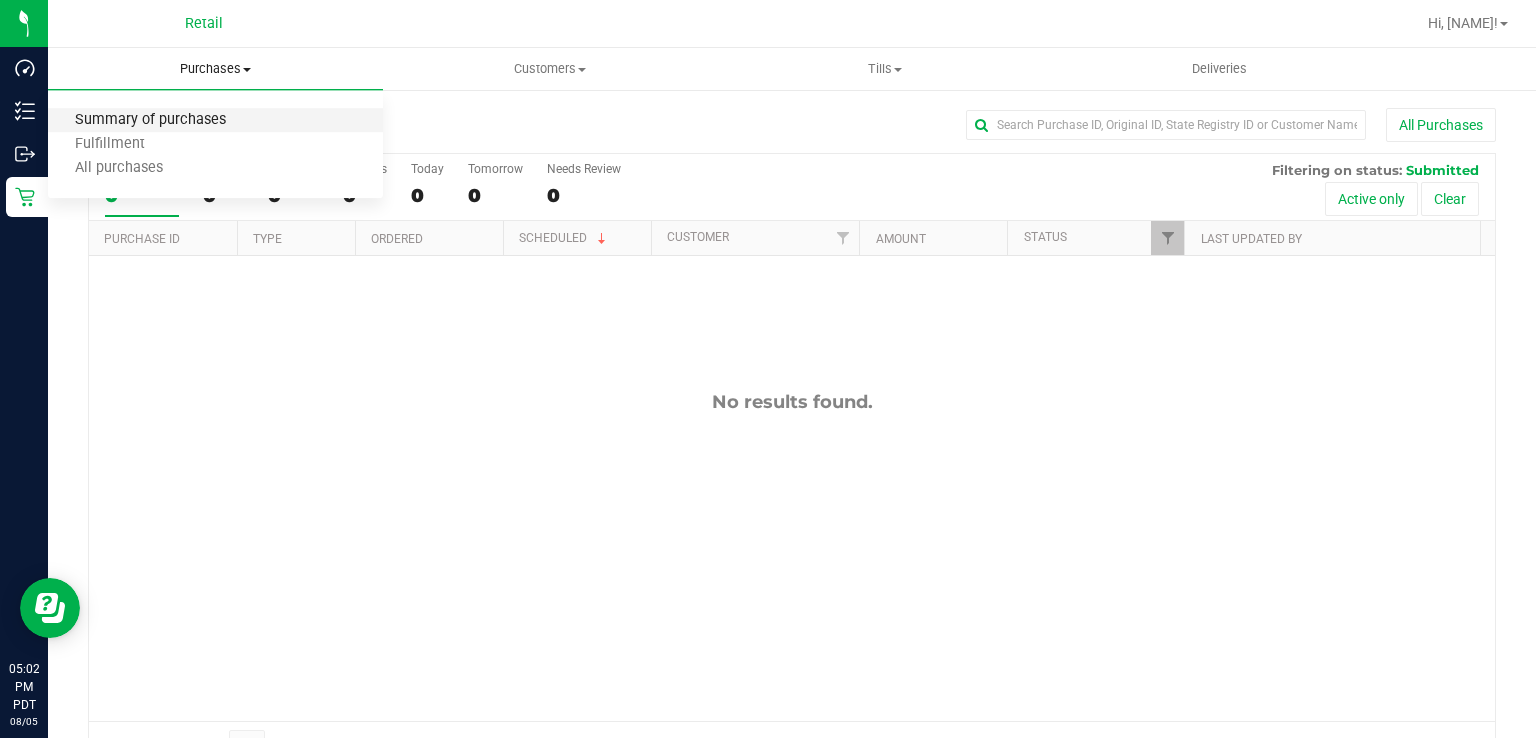 click on "Summary of purchases" at bounding box center (150, 120) 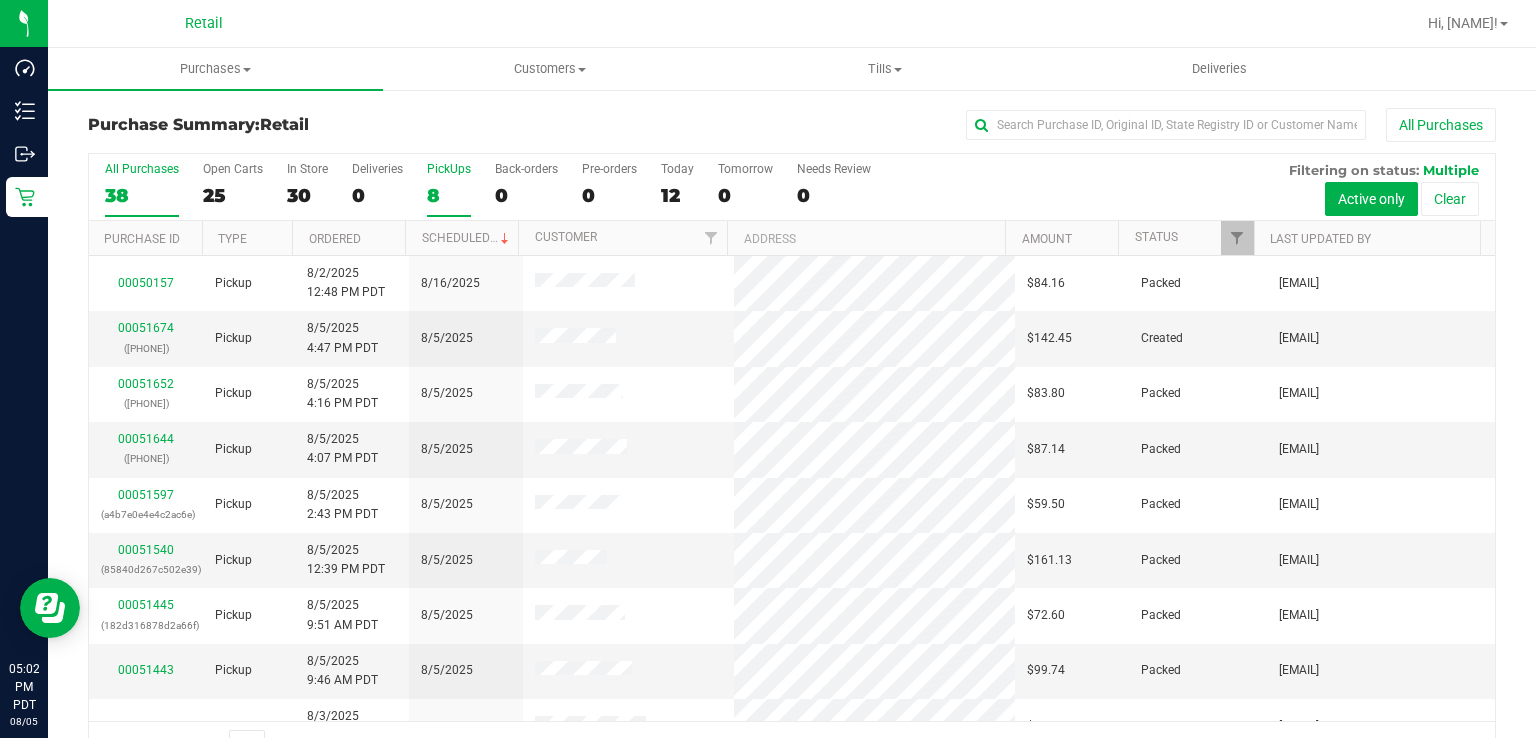 click on "PickUps" at bounding box center (449, 169) 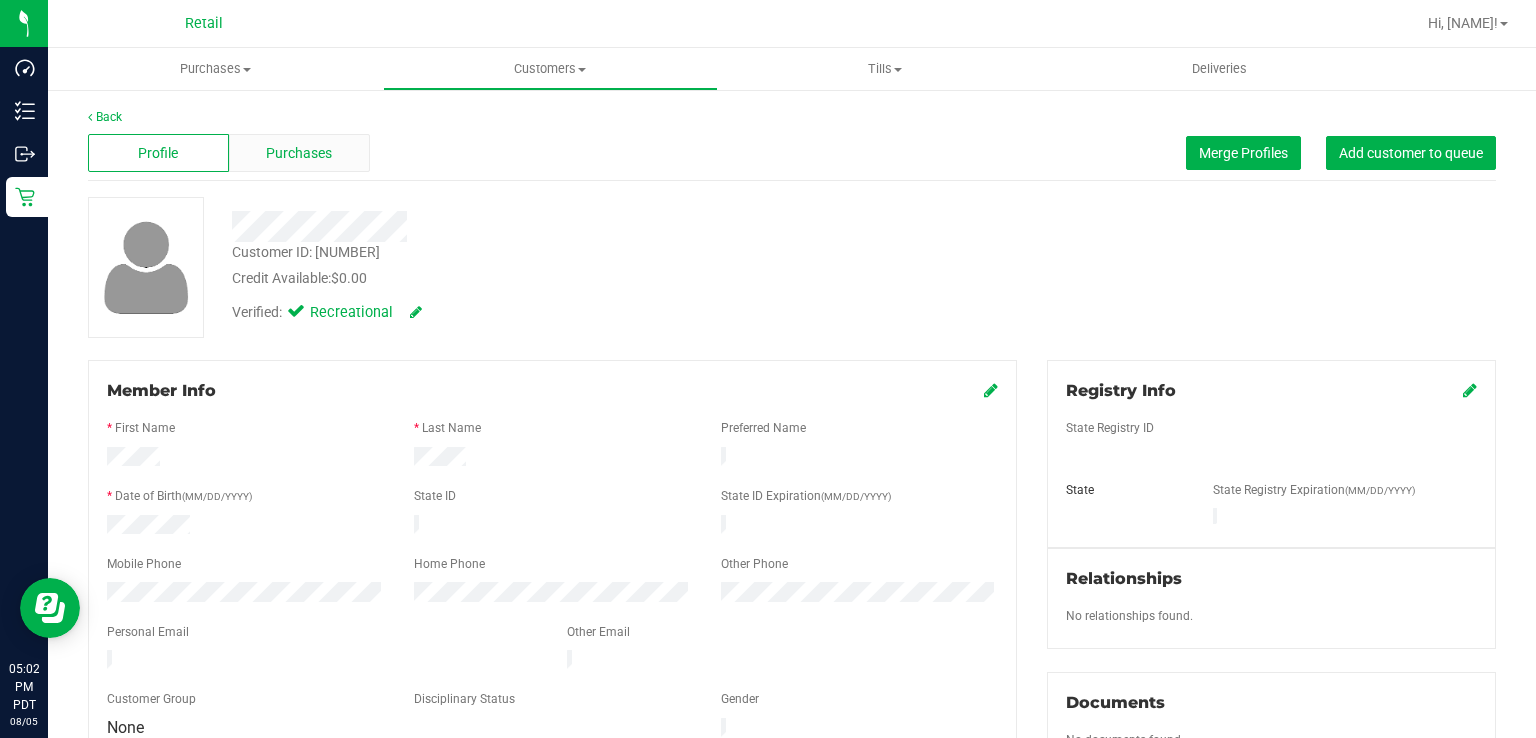 click on "Purchases" at bounding box center (299, 153) 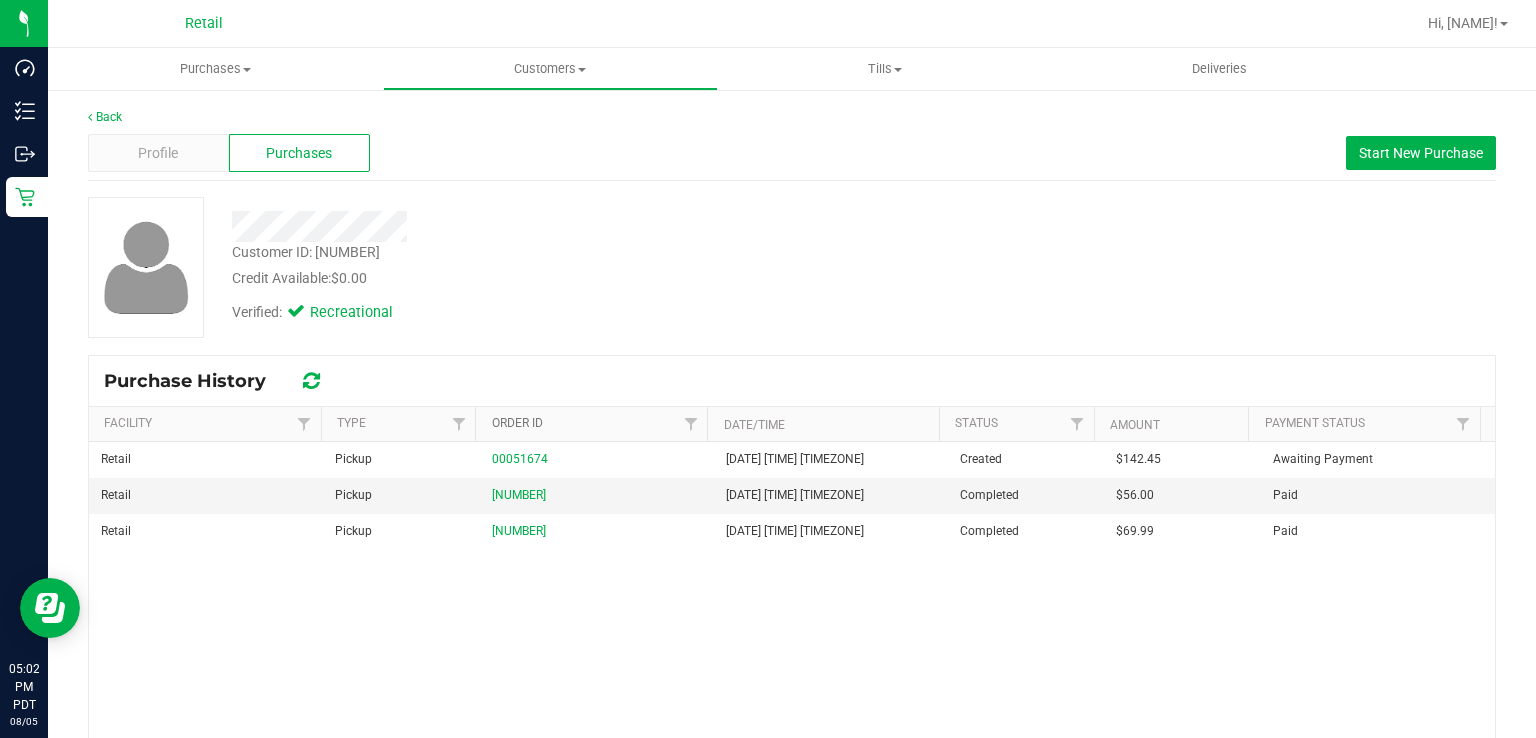 click on "Order ID" at bounding box center (517, 423) 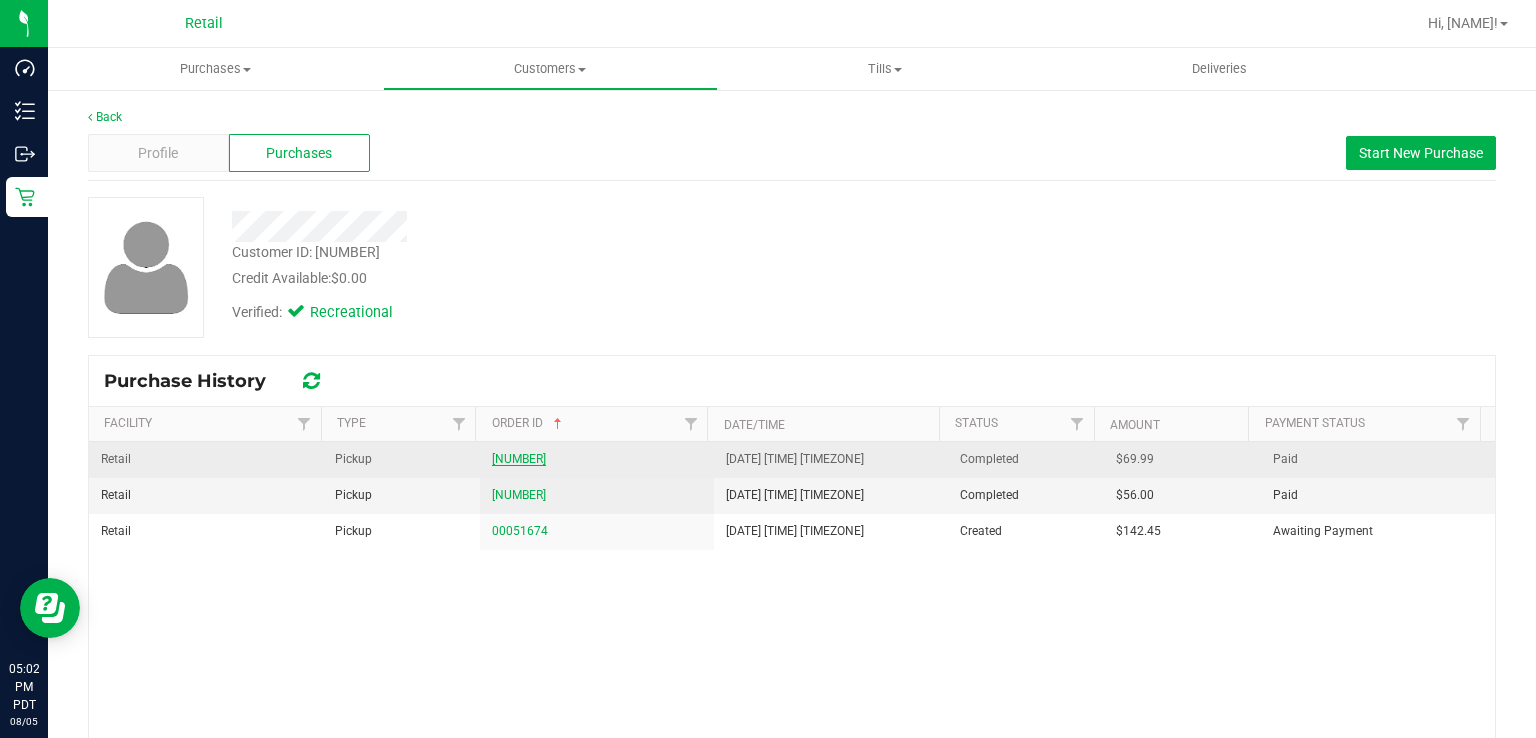 click on "[NUMBER]" at bounding box center (519, 459) 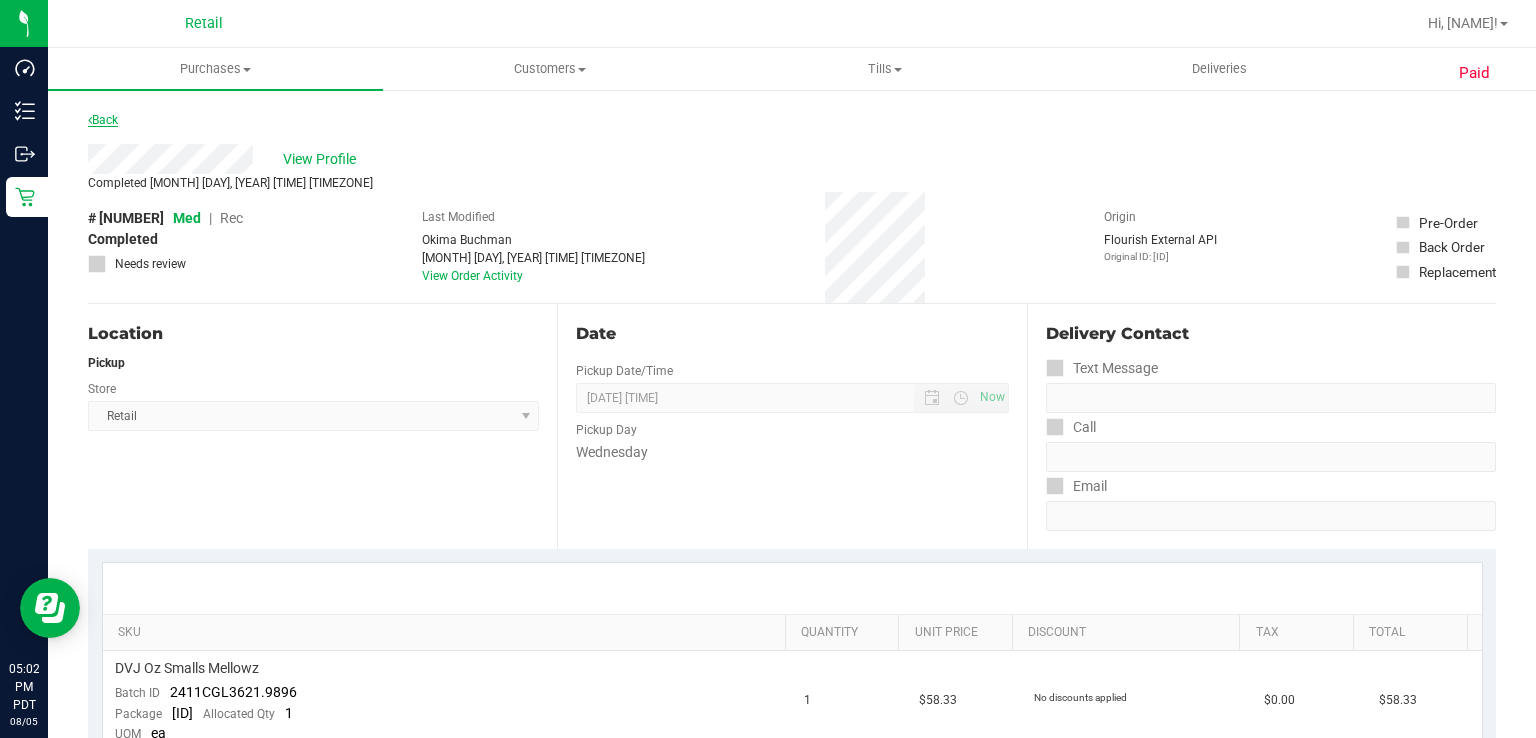 click on "Back" at bounding box center (103, 120) 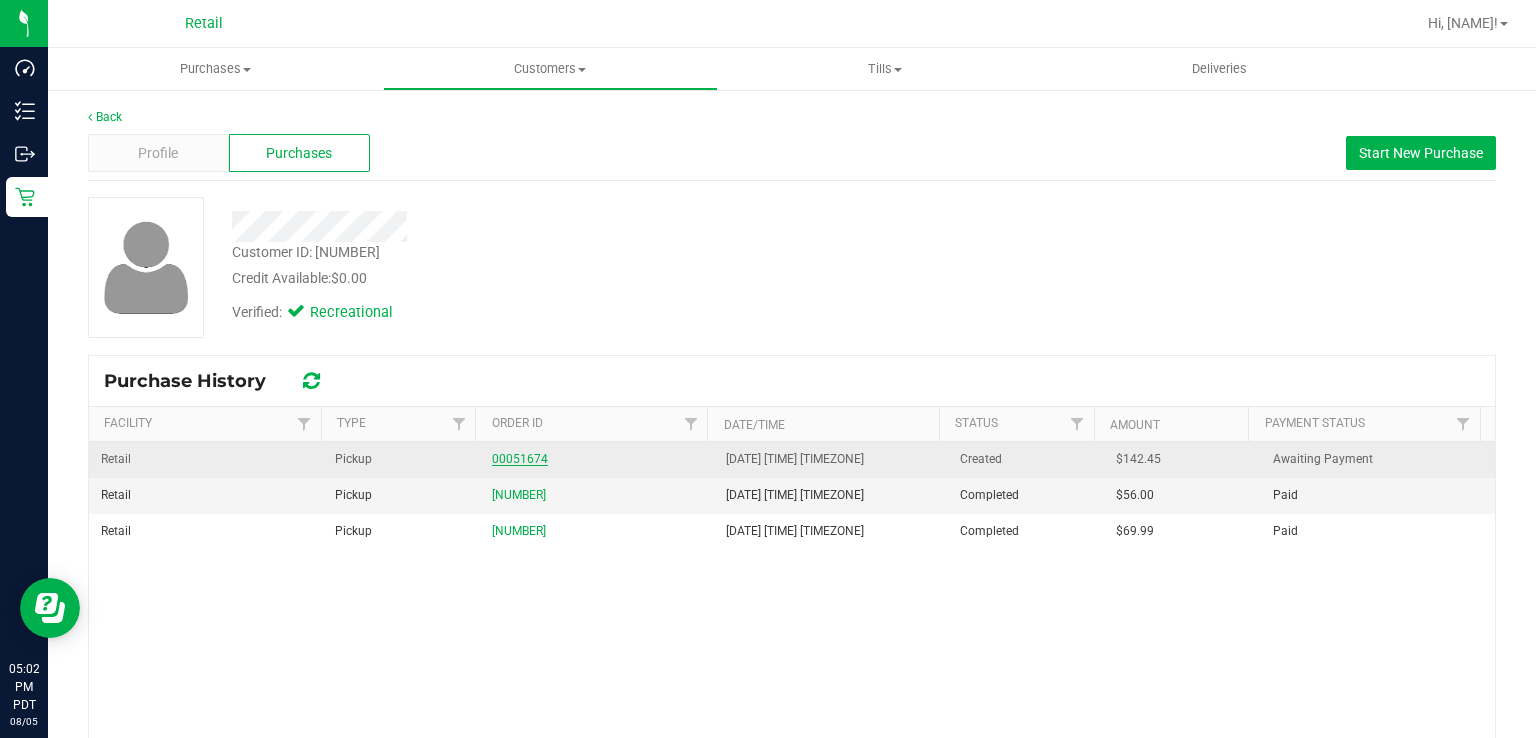 click on "00051674" at bounding box center (520, 459) 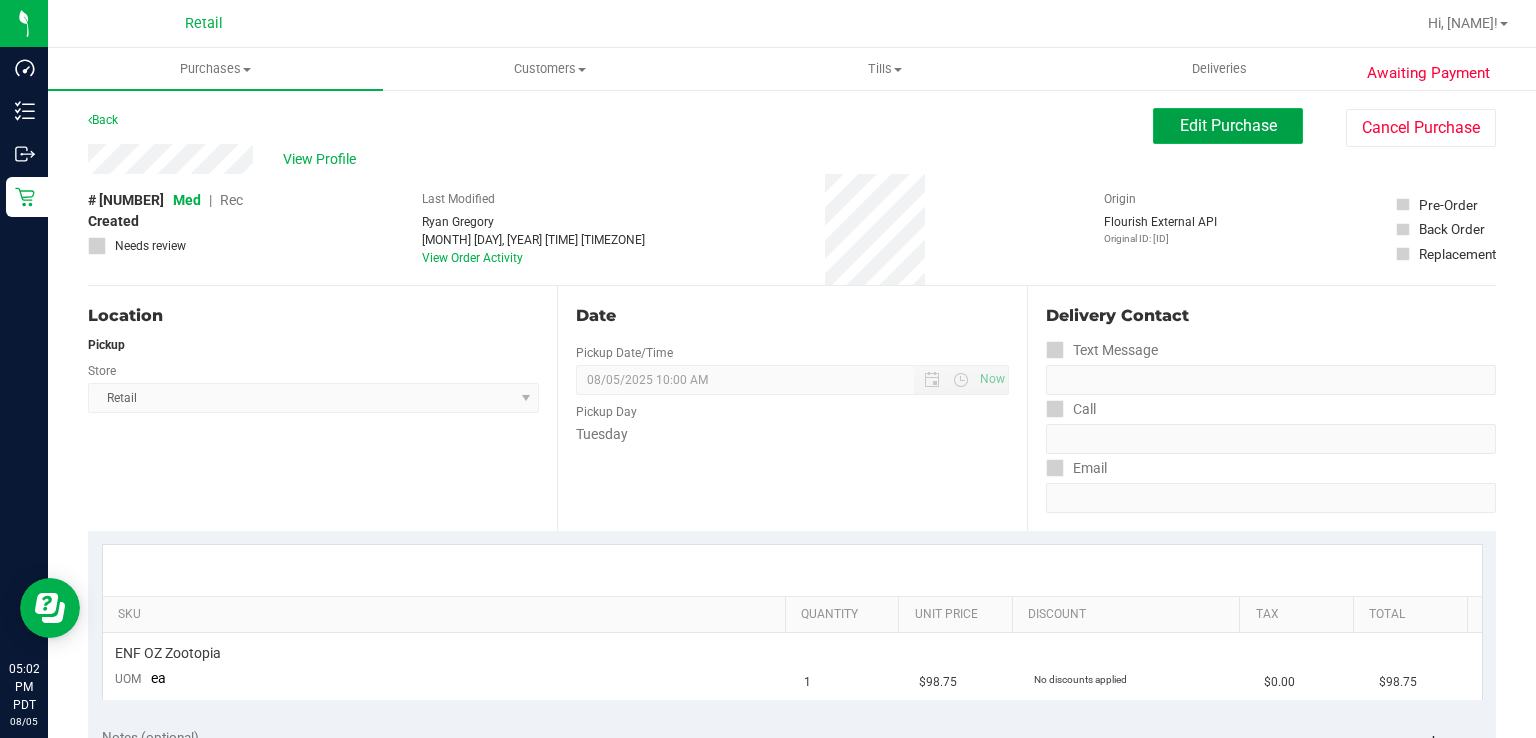 click on "Edit Purchase" at bounding box center (1228, 126) 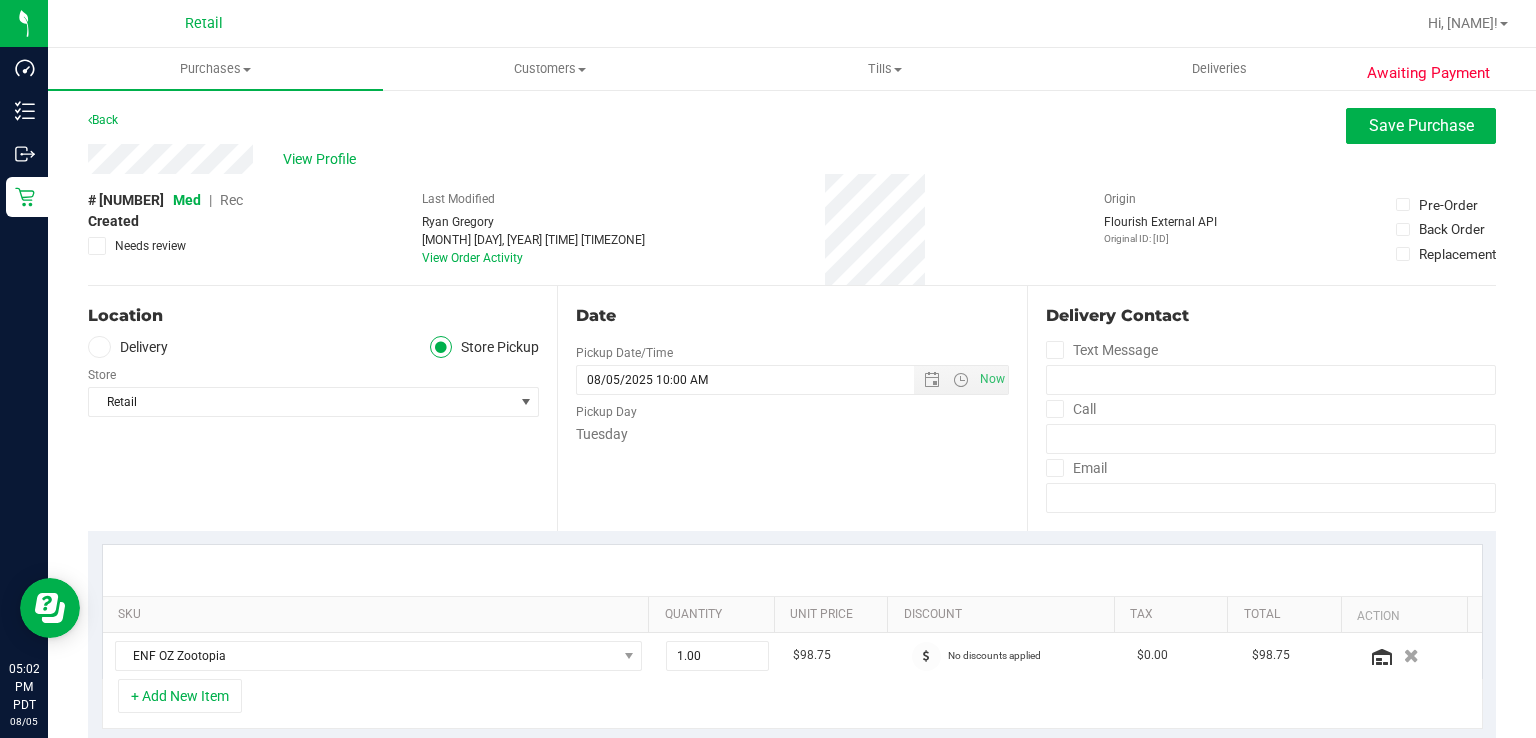 click on "Rec" at bounding box center [231, 200] 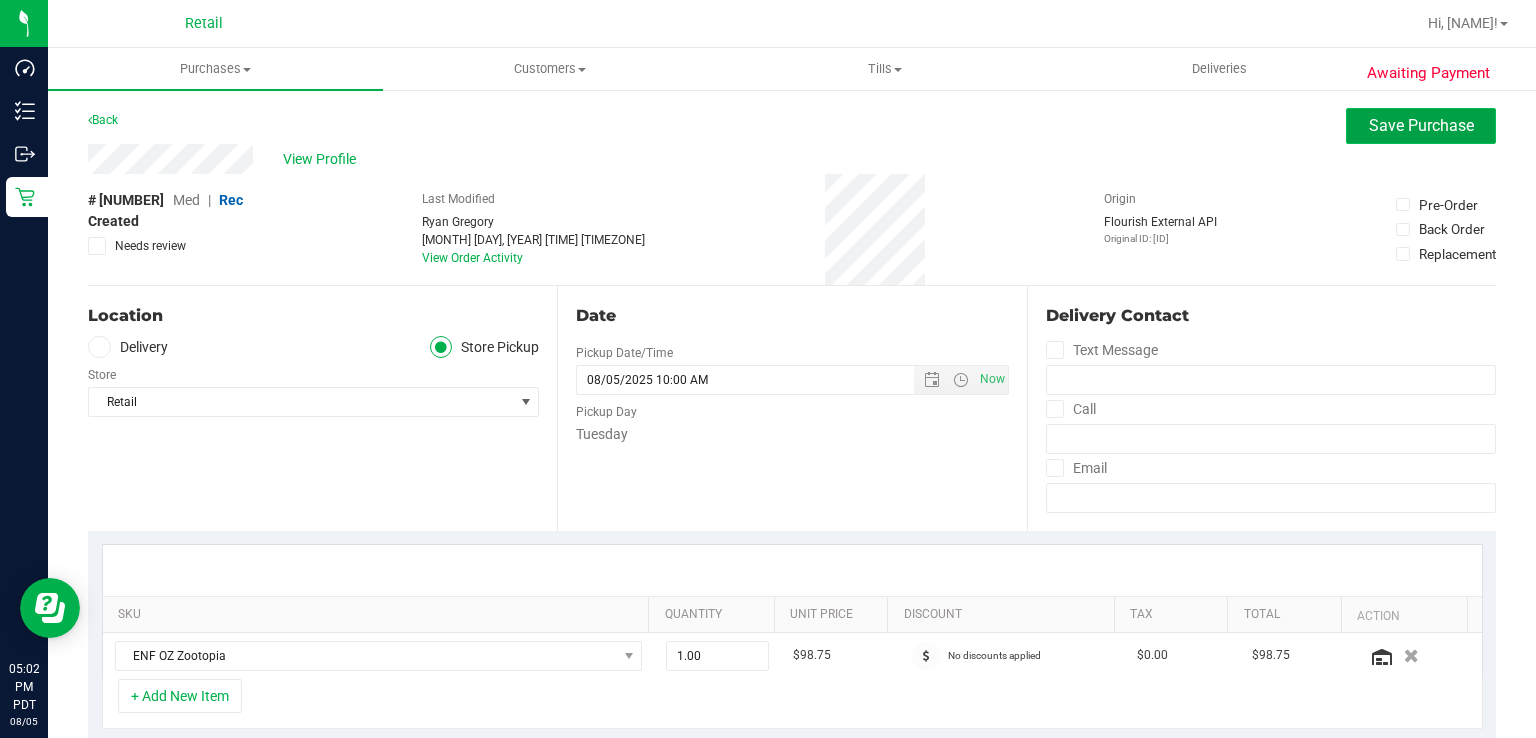 click on "Save Purchase" at bounding box center [1421, 125] 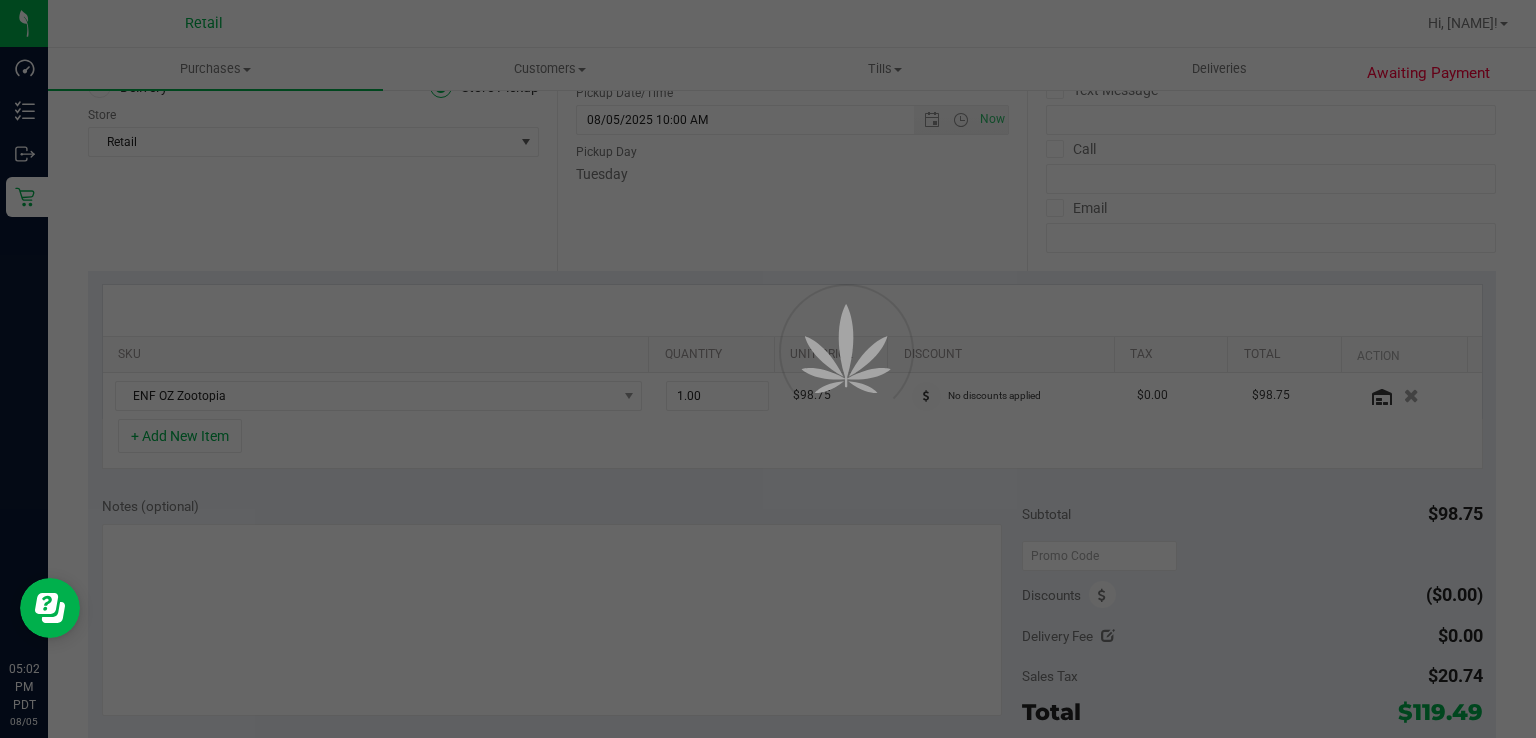 scroll, scrollTop: 264, scrollLeft: 0, axis: vertical 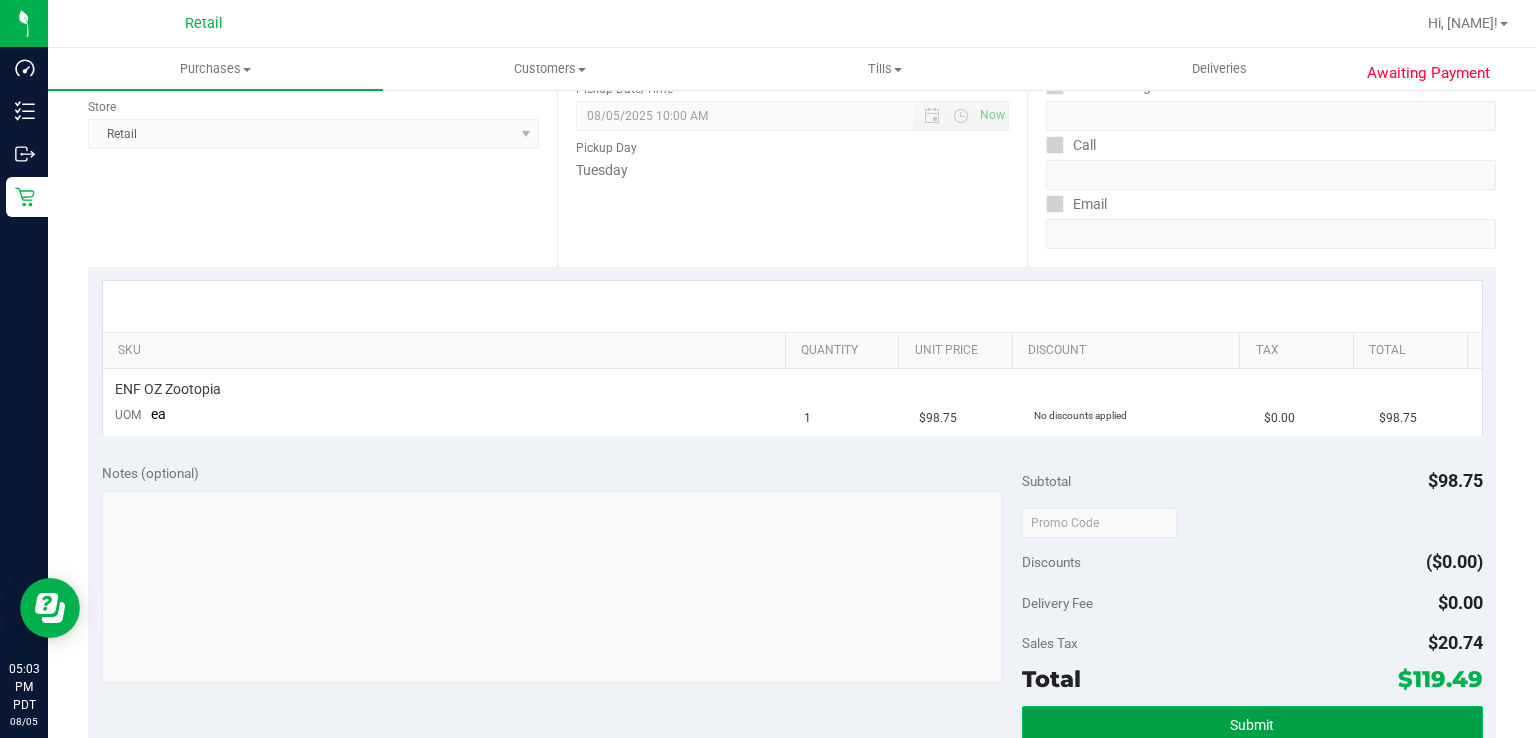 click on "Submit" at bounding box center [1252, 724] 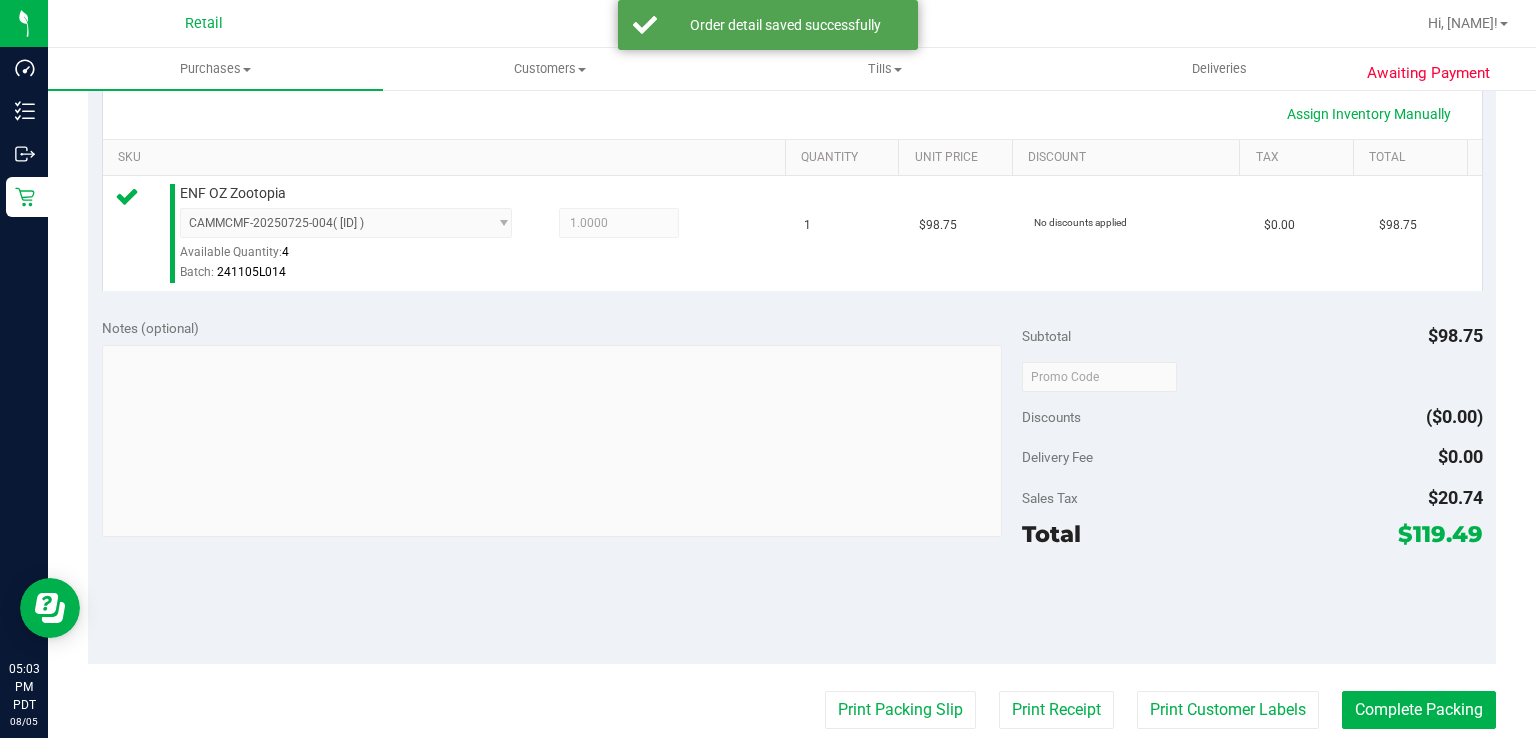 scroll, scrollTop: 528, scrollLeft: 0, axis: vertical 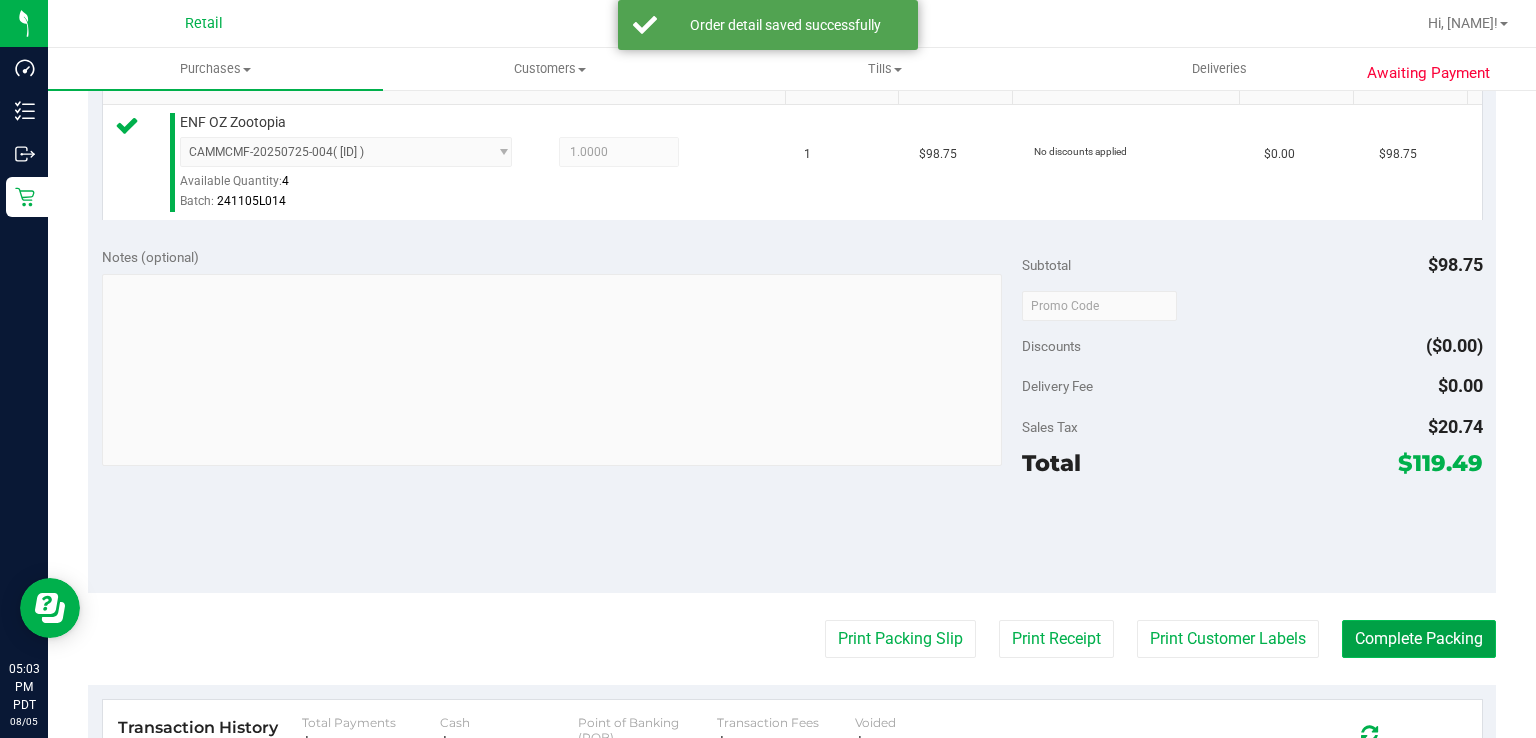 click on "Complete Packing" at bounding box center (1419, 639) 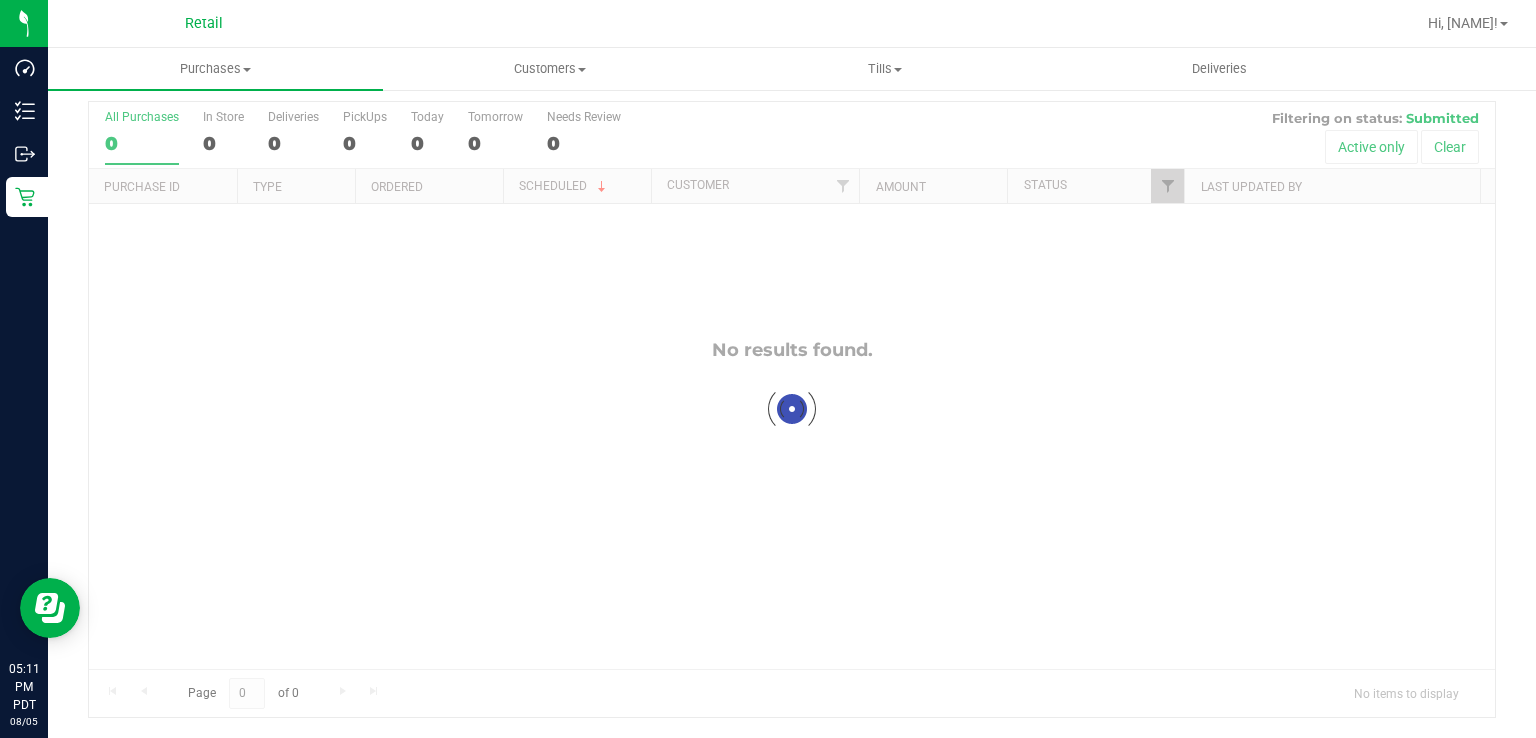 scroll, scrollTop: 0, scrollLeft: 0, axis: both 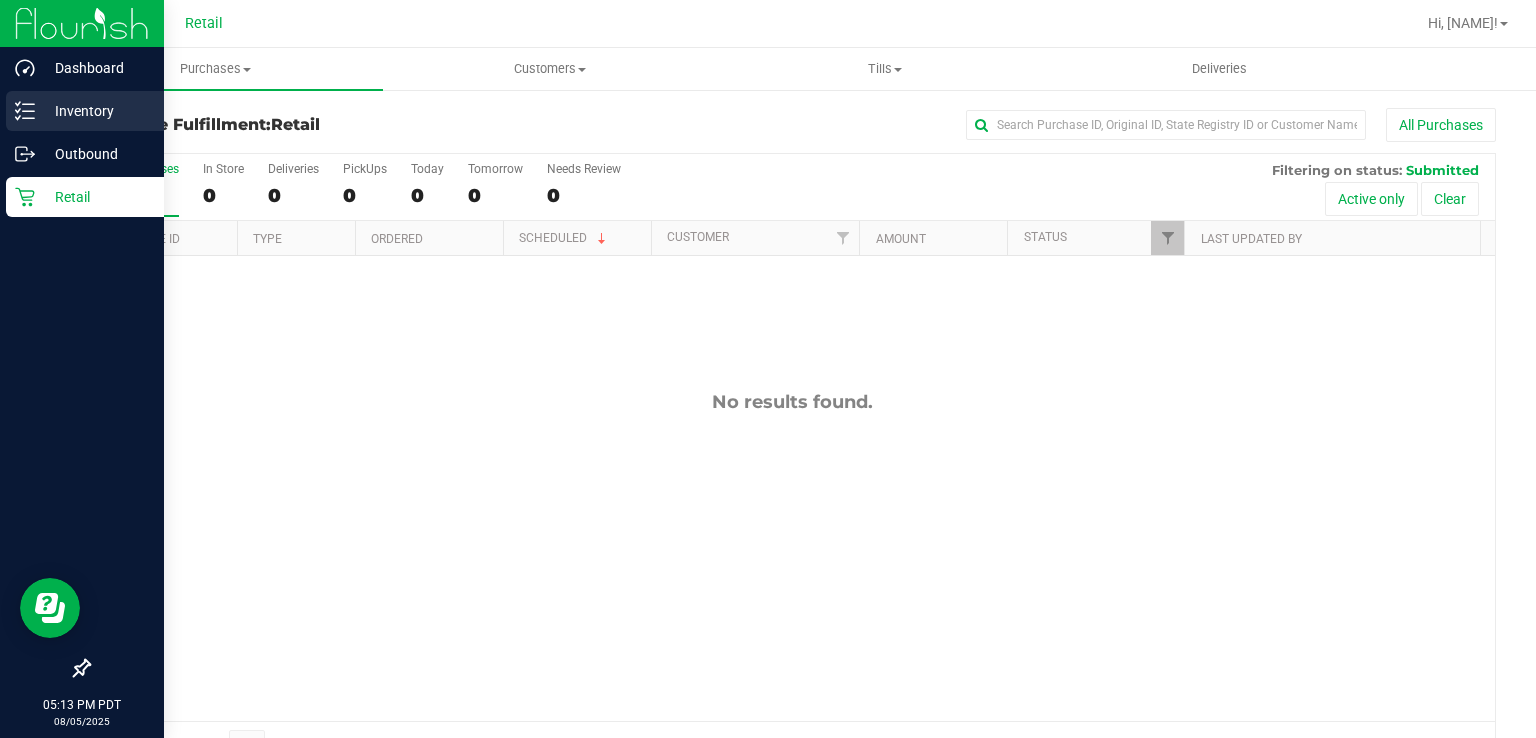 click 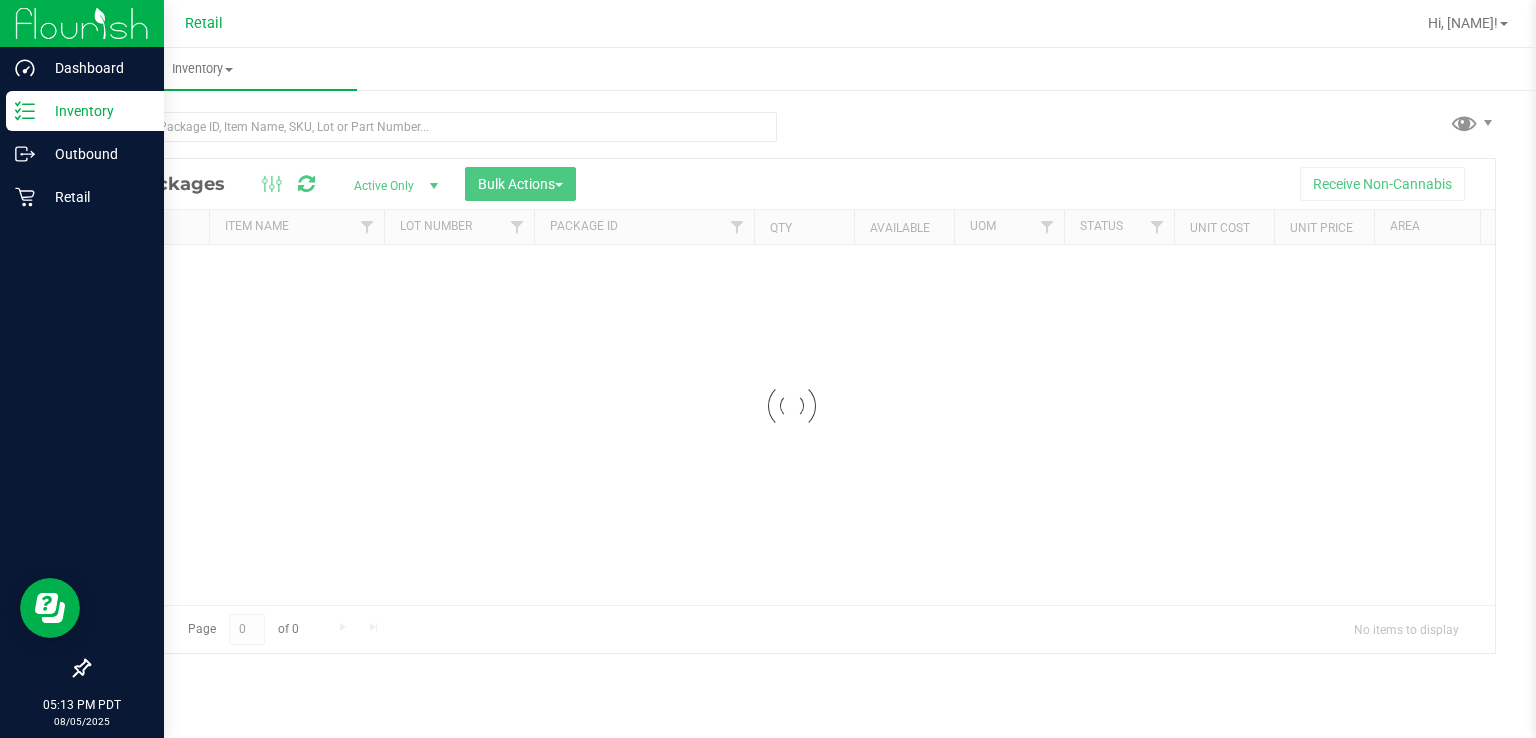 click on "Inventory" at bounding box center (95, 111) 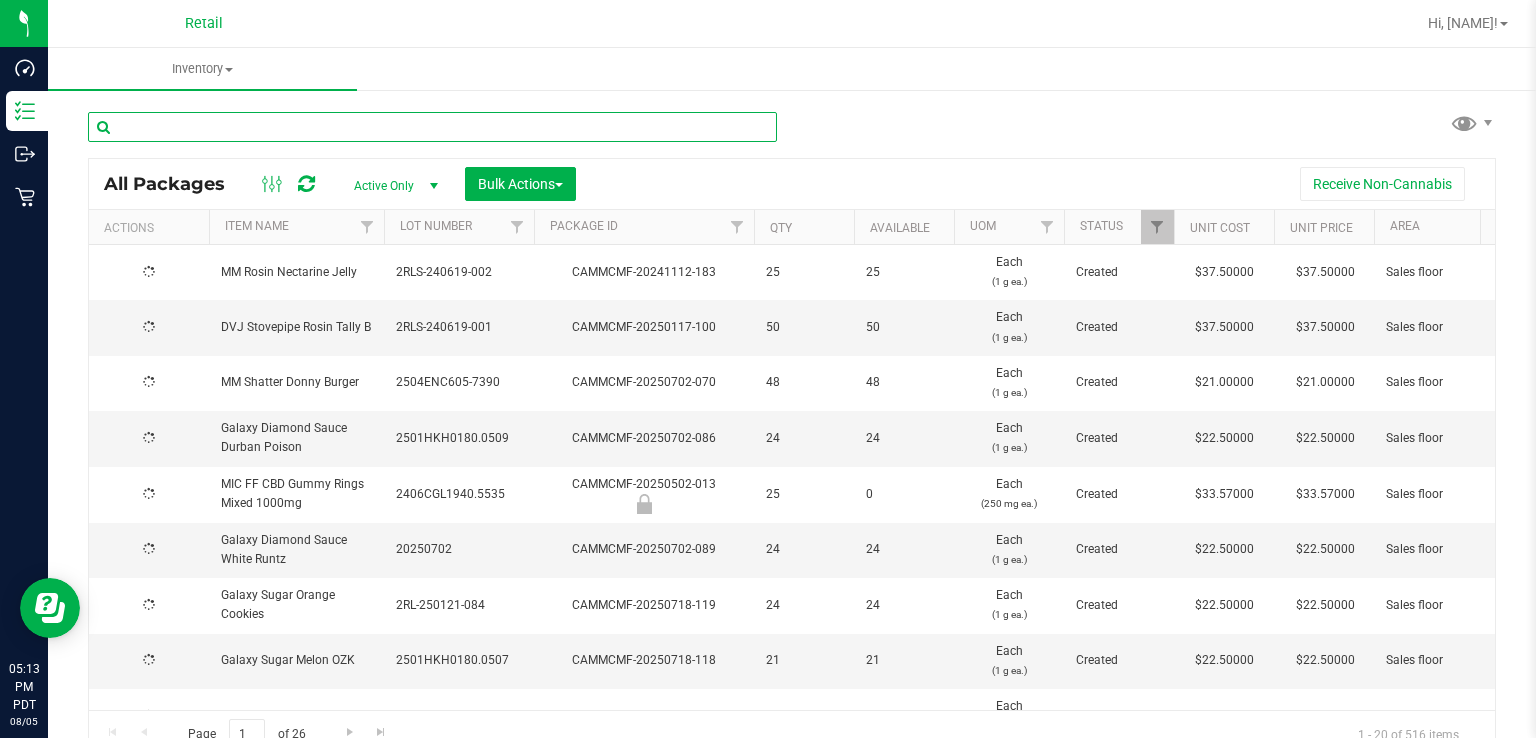 click at bounding box center (432, 127) 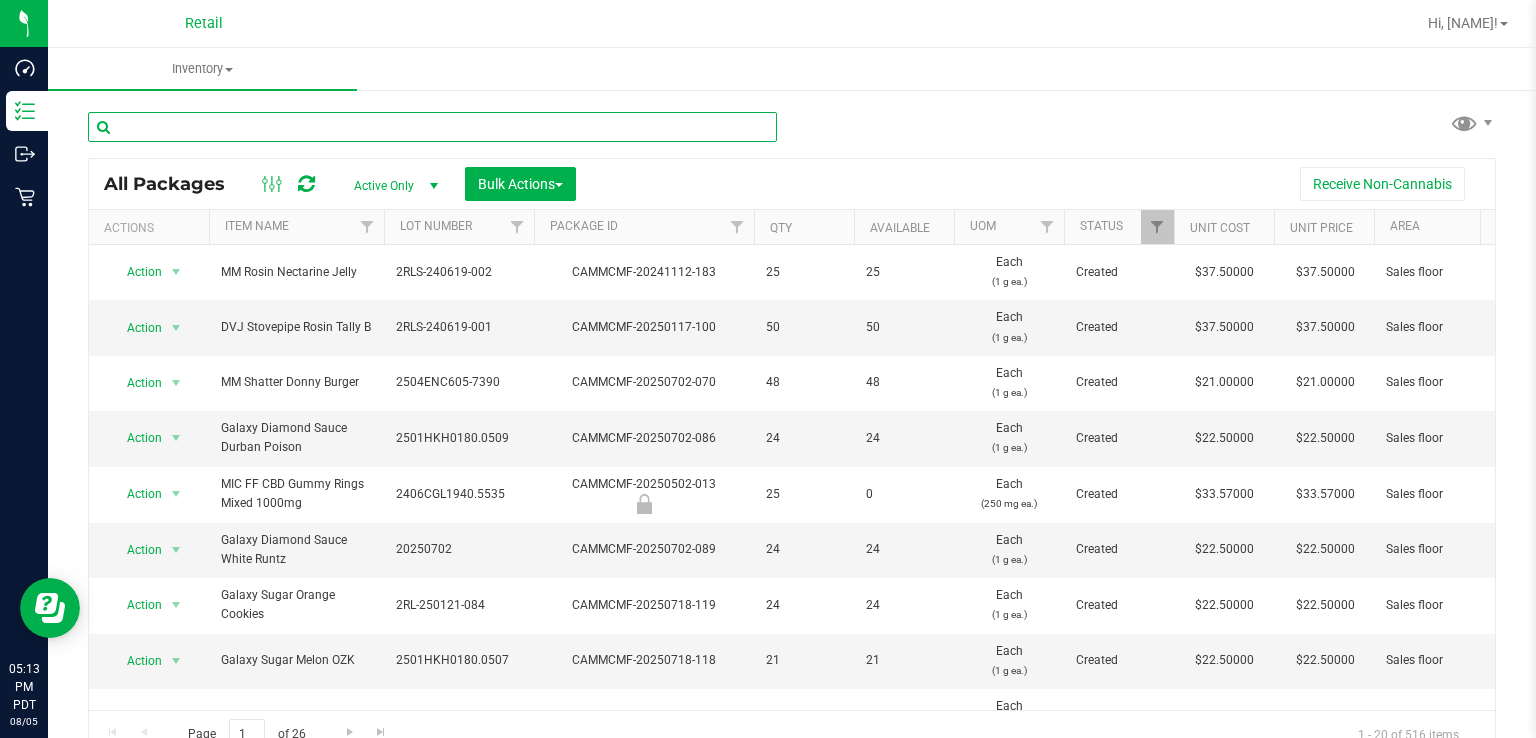click at bounding box center [432, 127] 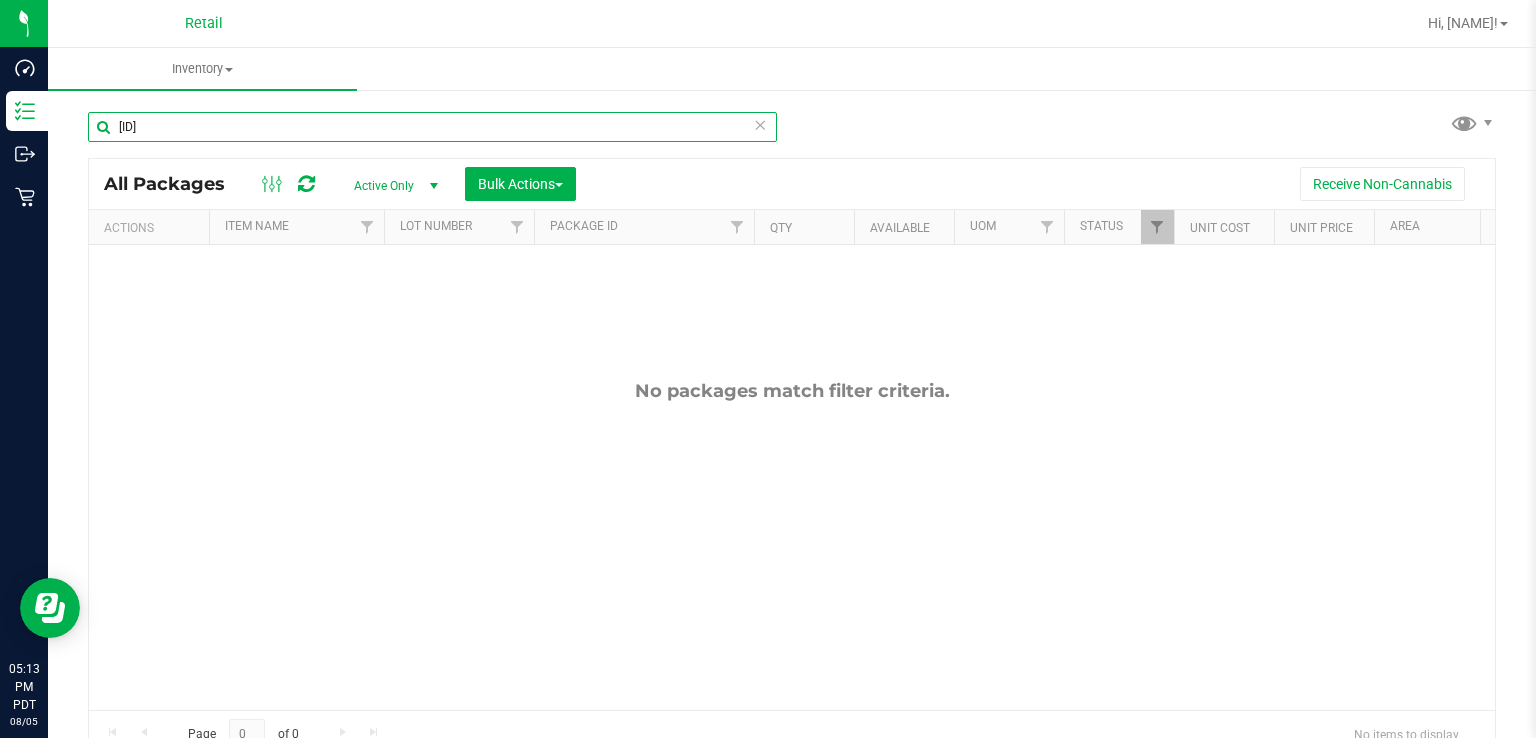 type on "[ID]" 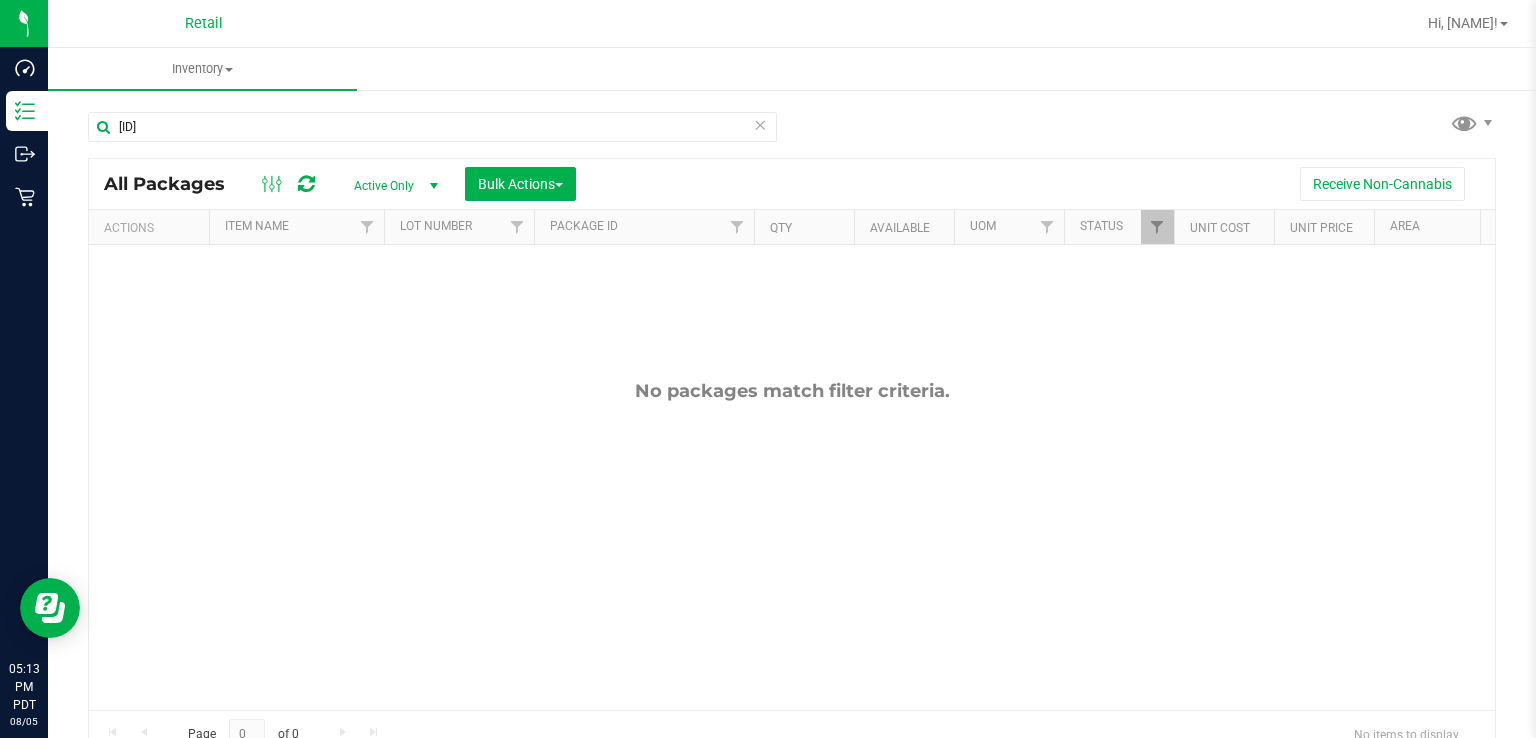 click at bounding box center [434, 186] 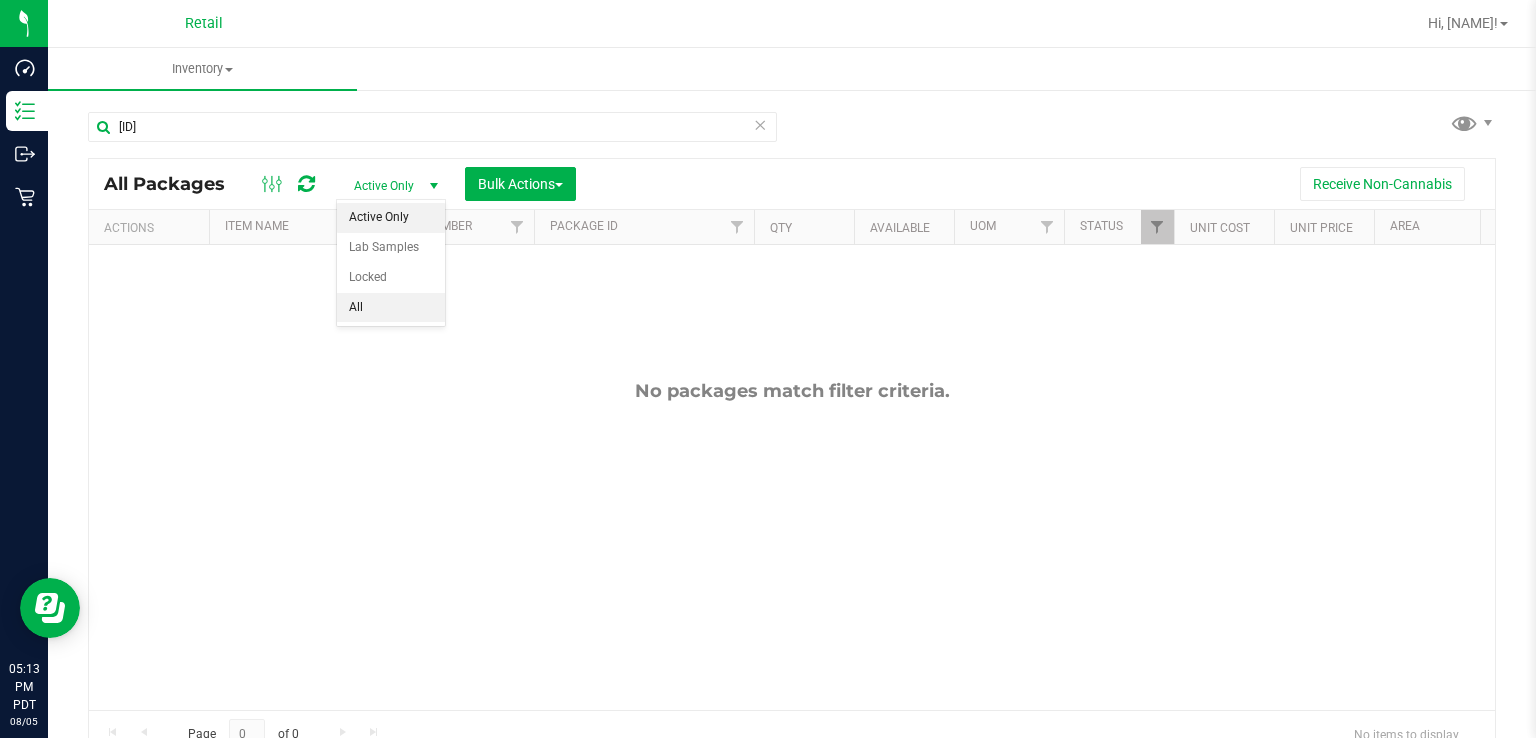 click on "All" at bounding box center (391, 308) 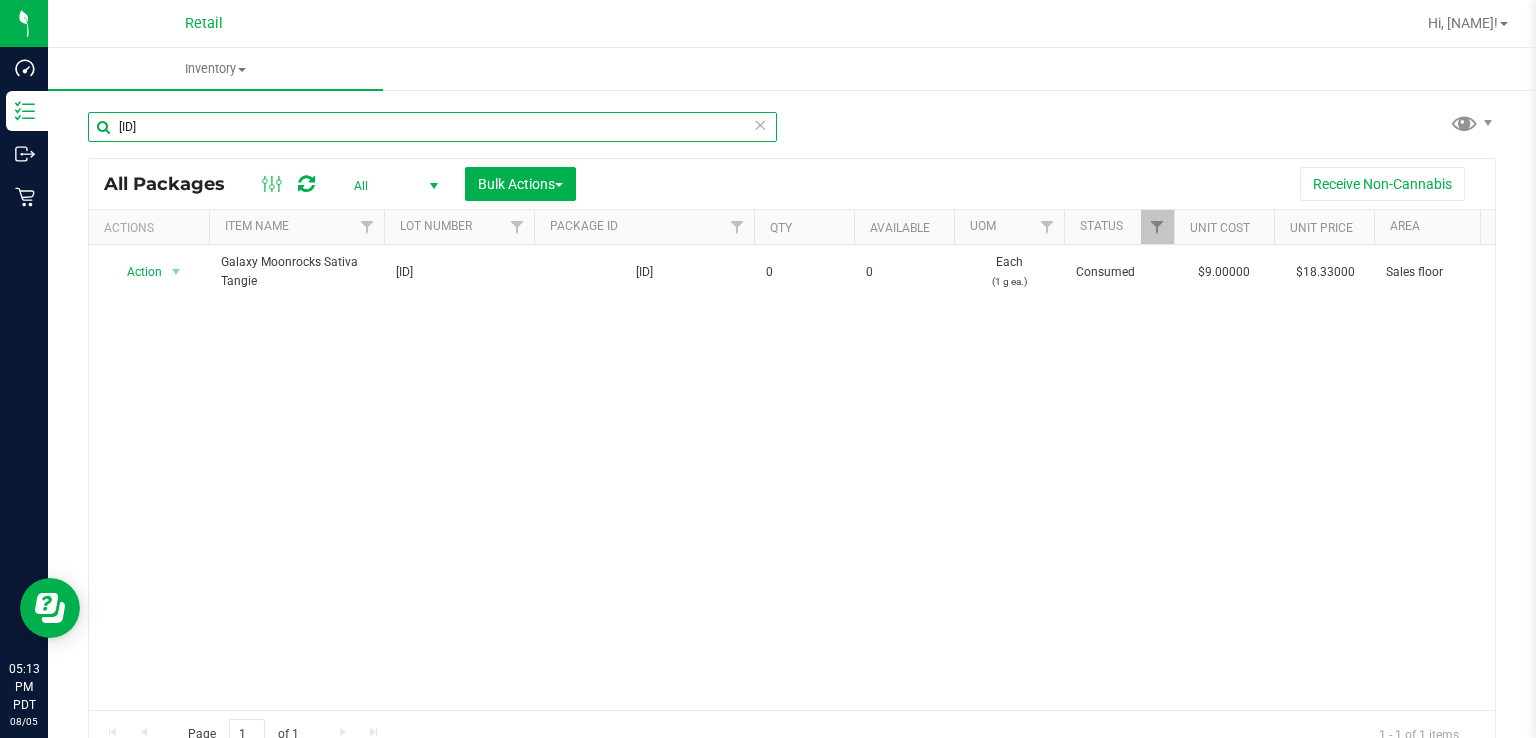 click on "[ID]" at bounding box center (432, 127) 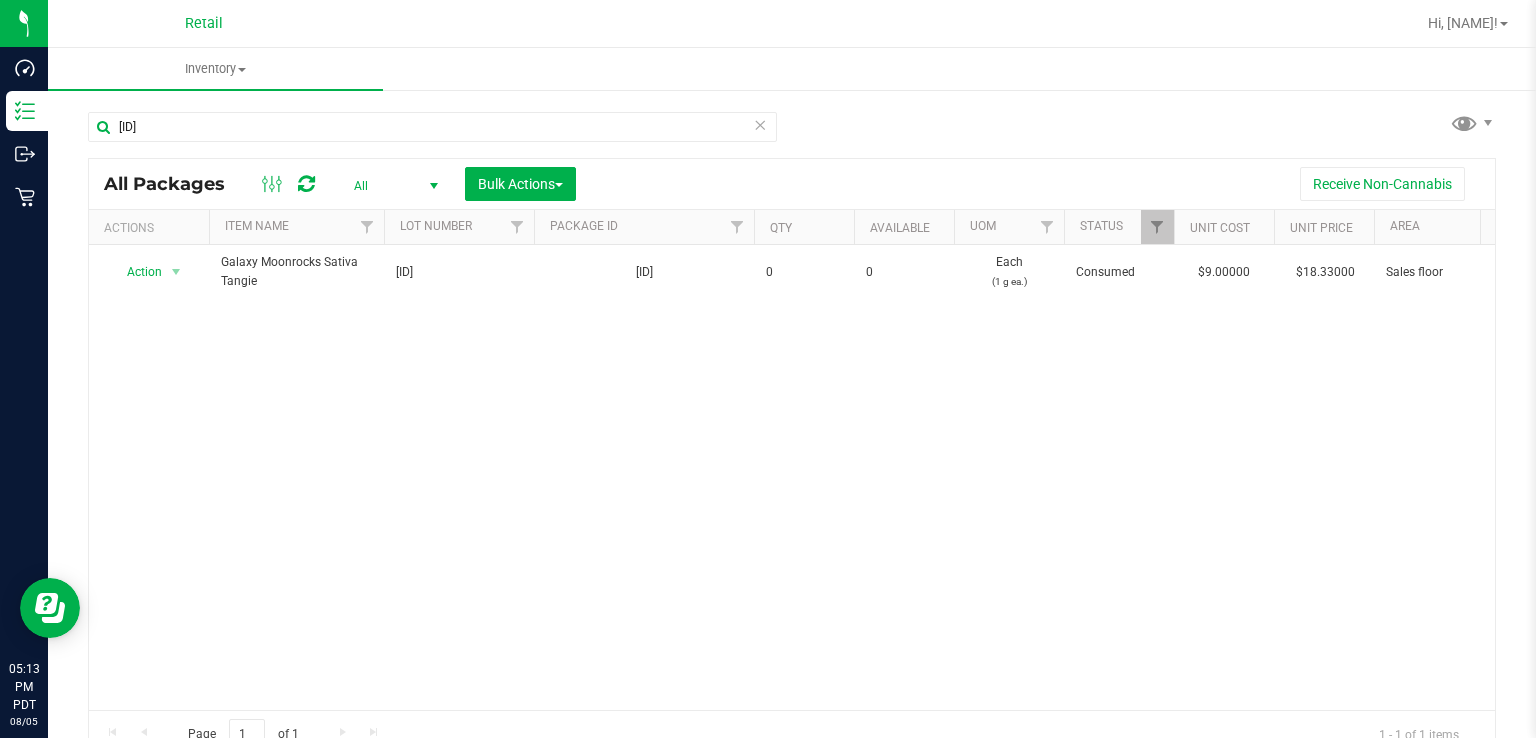 click at bounding box center [760, 124] 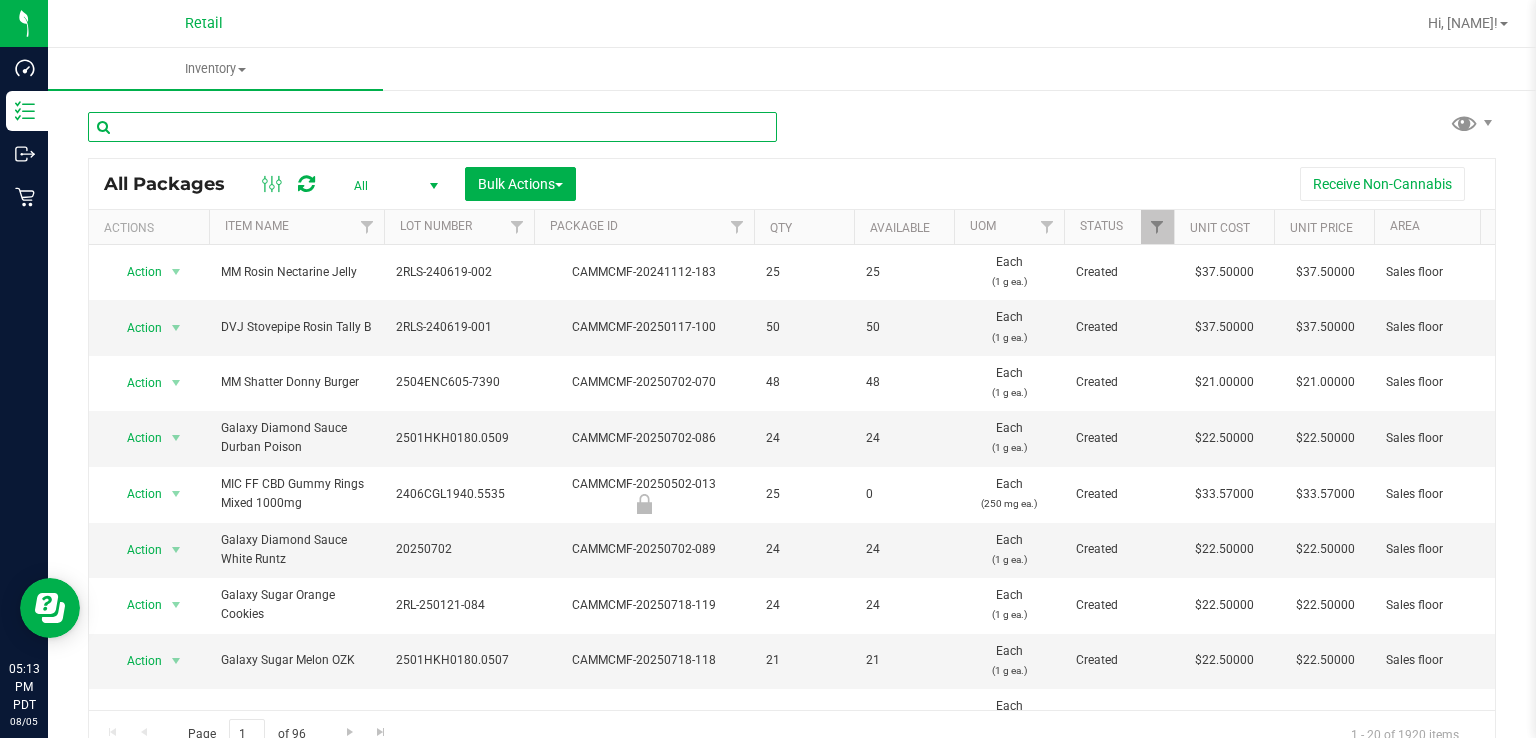 click at bounding box center (432, 127) 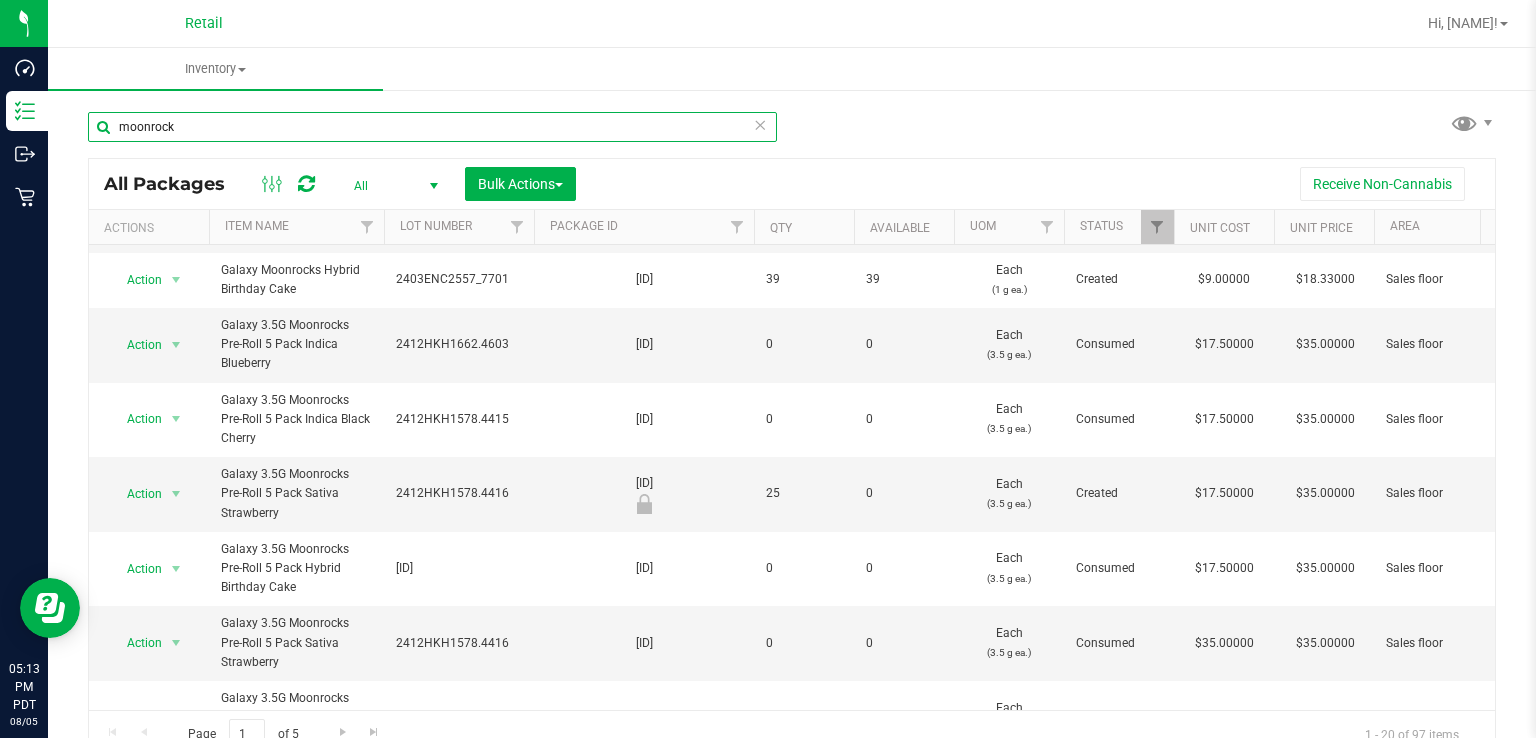 scroll, scrollTop: 884, scrollLeft: 0, axis: vertical 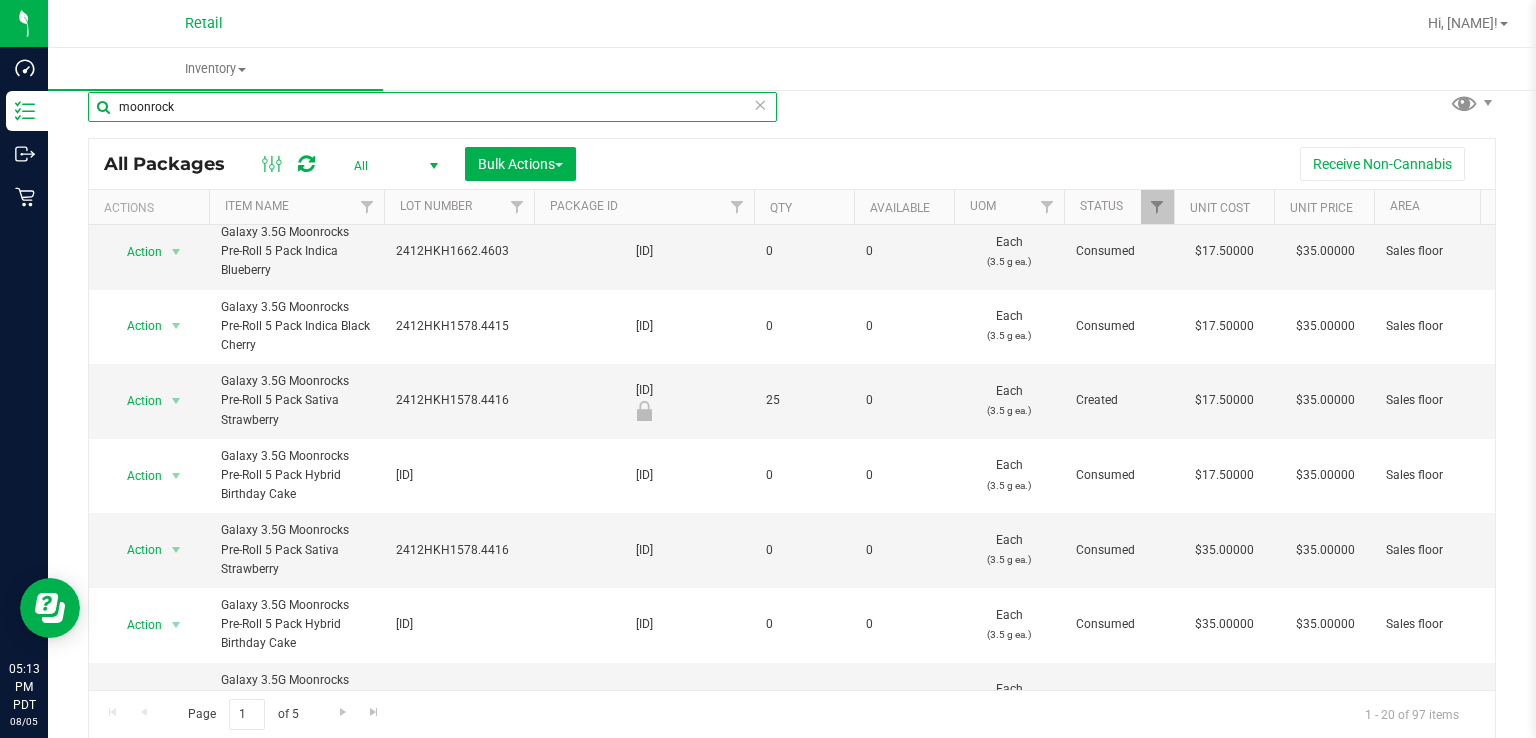type on "moonrock" 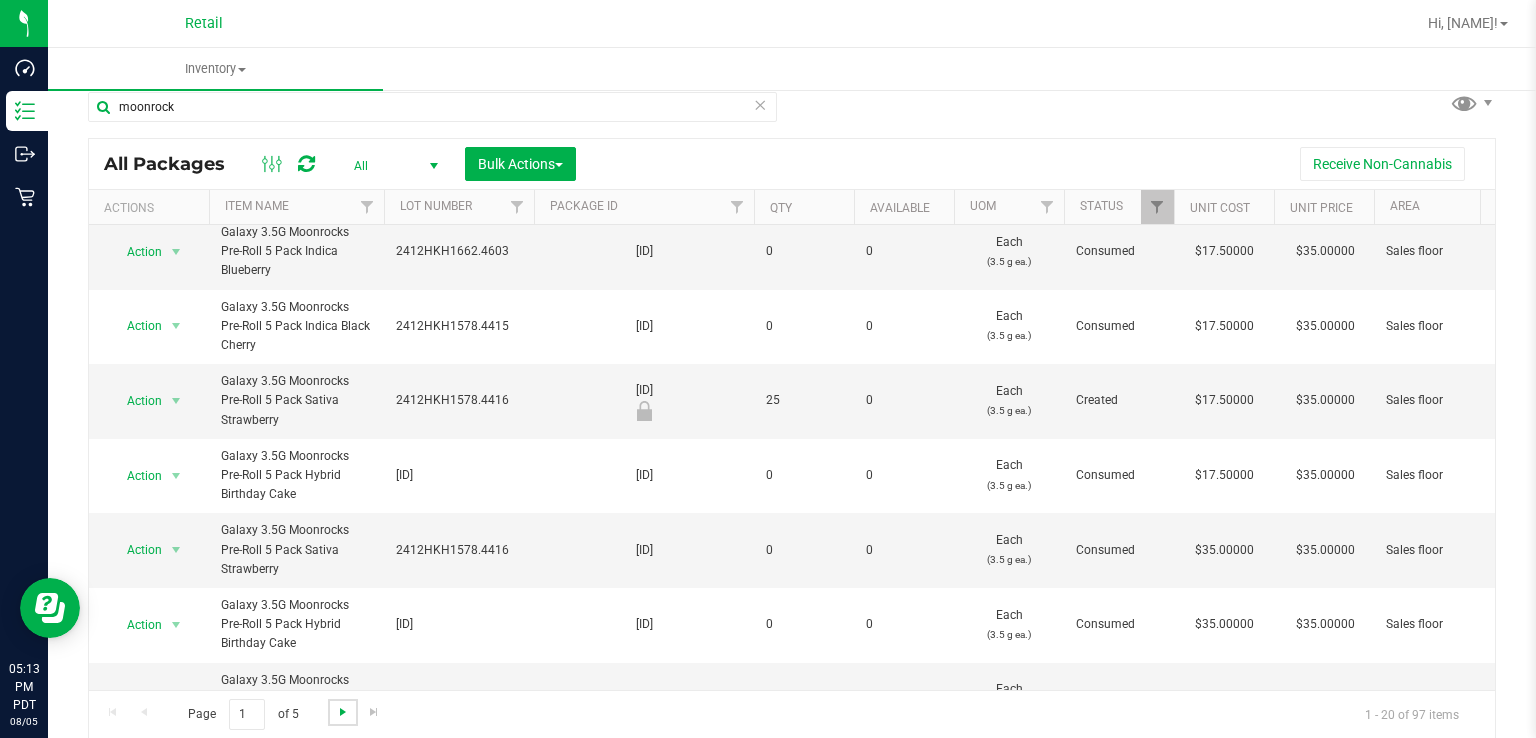 click at bounding box center (343, 712) 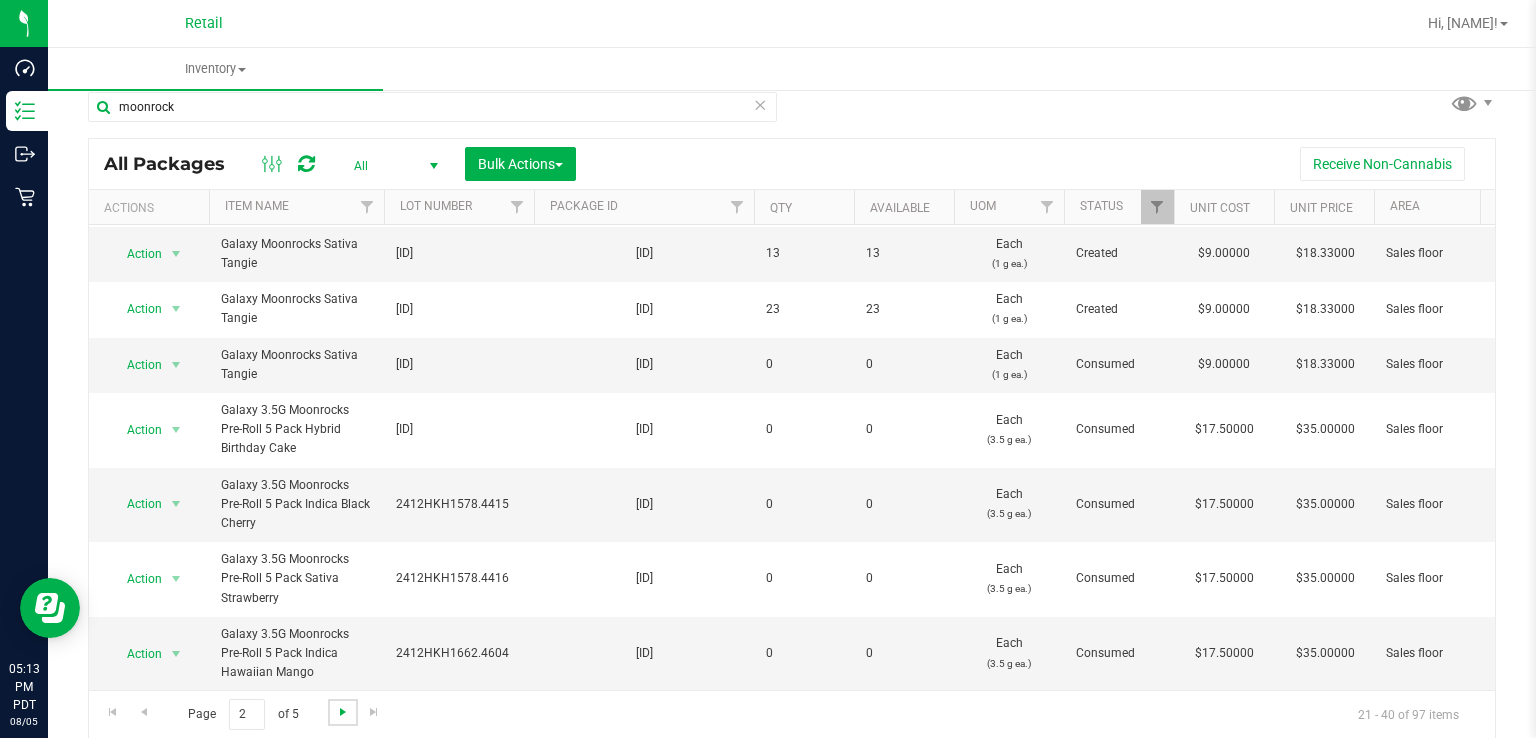 scroll, scrollTop: 0, scrollLeft: 0, axis: both 